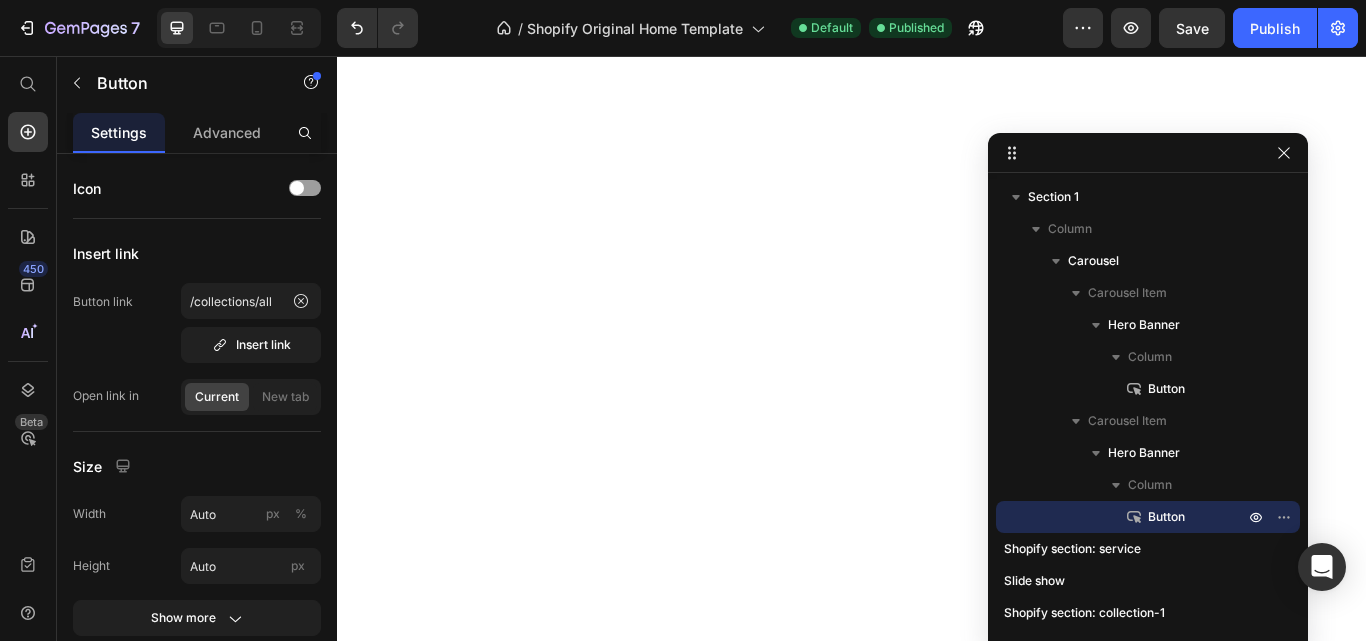 scroll, scrollTop: 0, scrollLeft: 0, axis: both 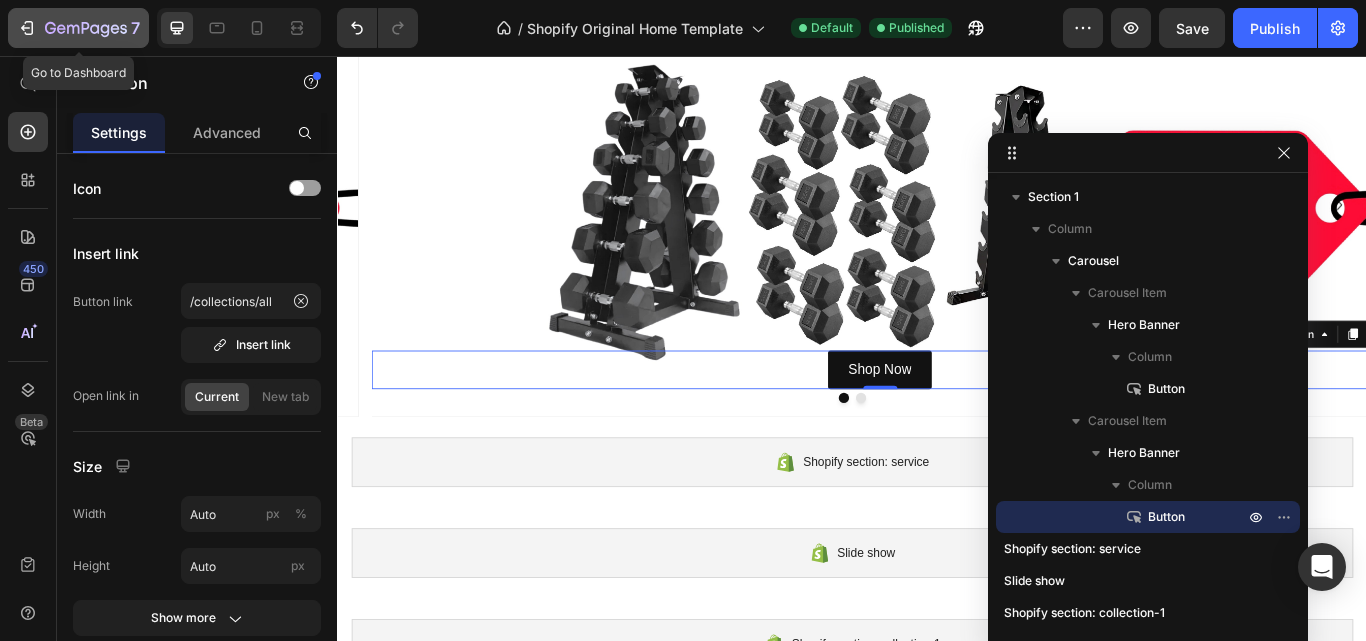 click 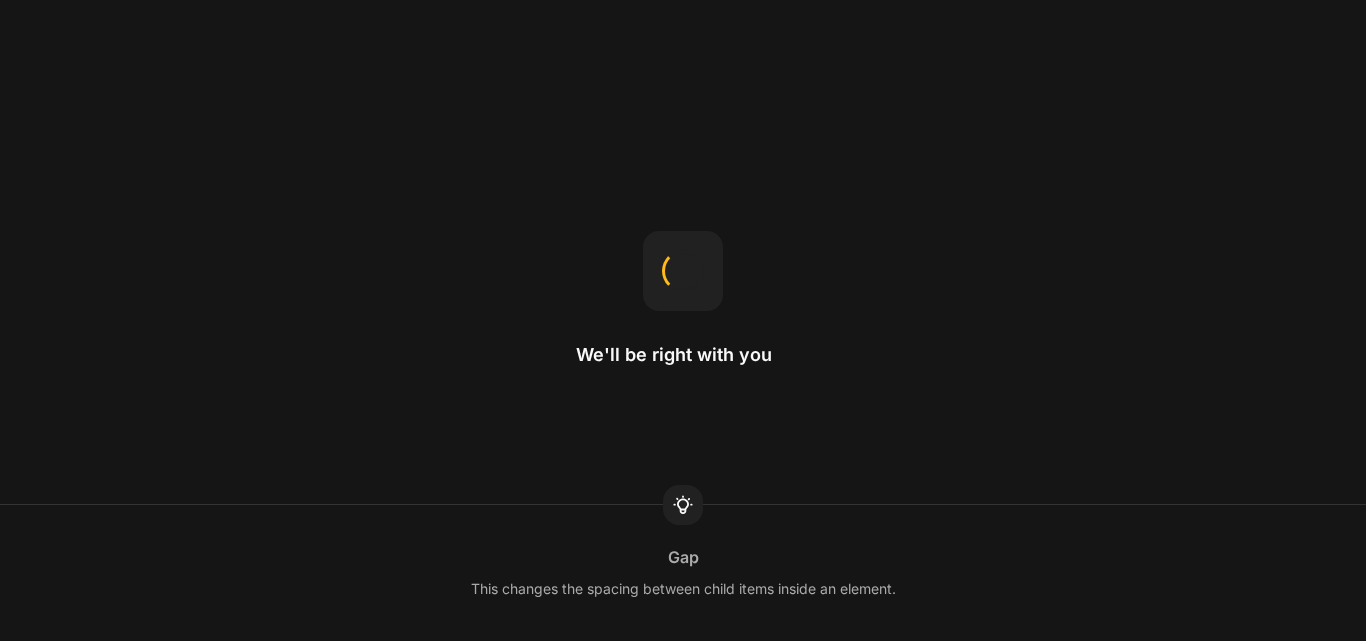 scroll, scrollTop: 0, scrollLeft: 0, axis: both 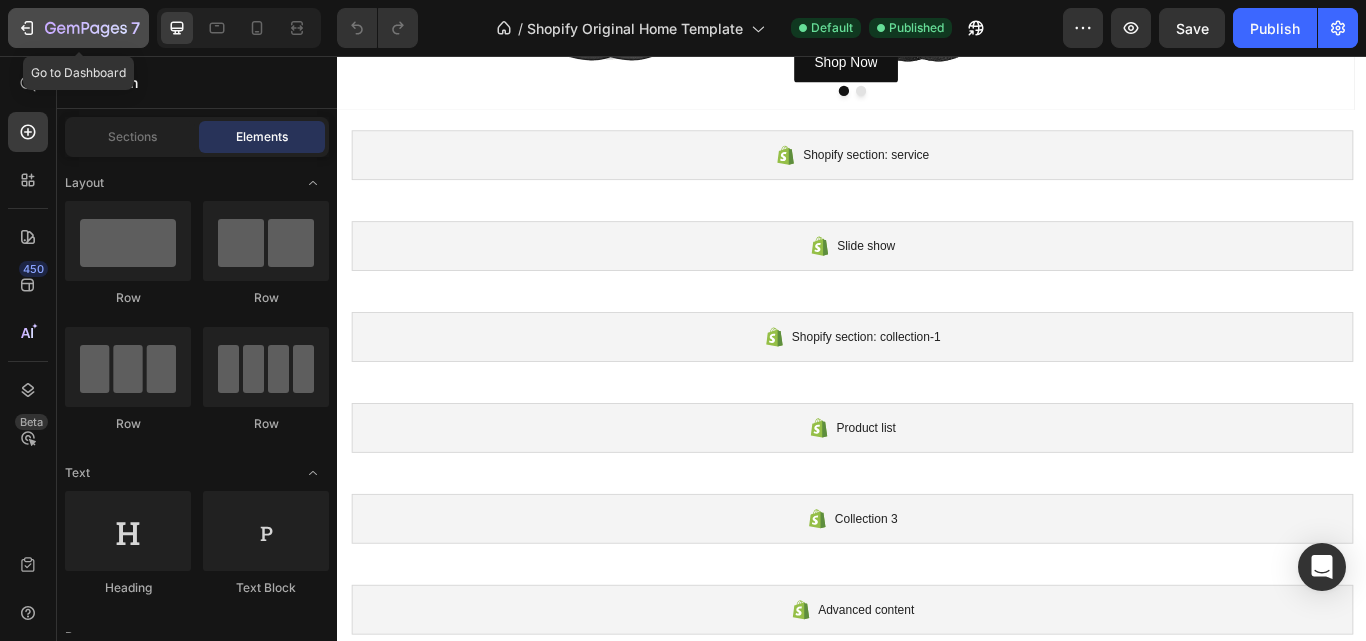 click on "7" at bounding box center [78, 28] 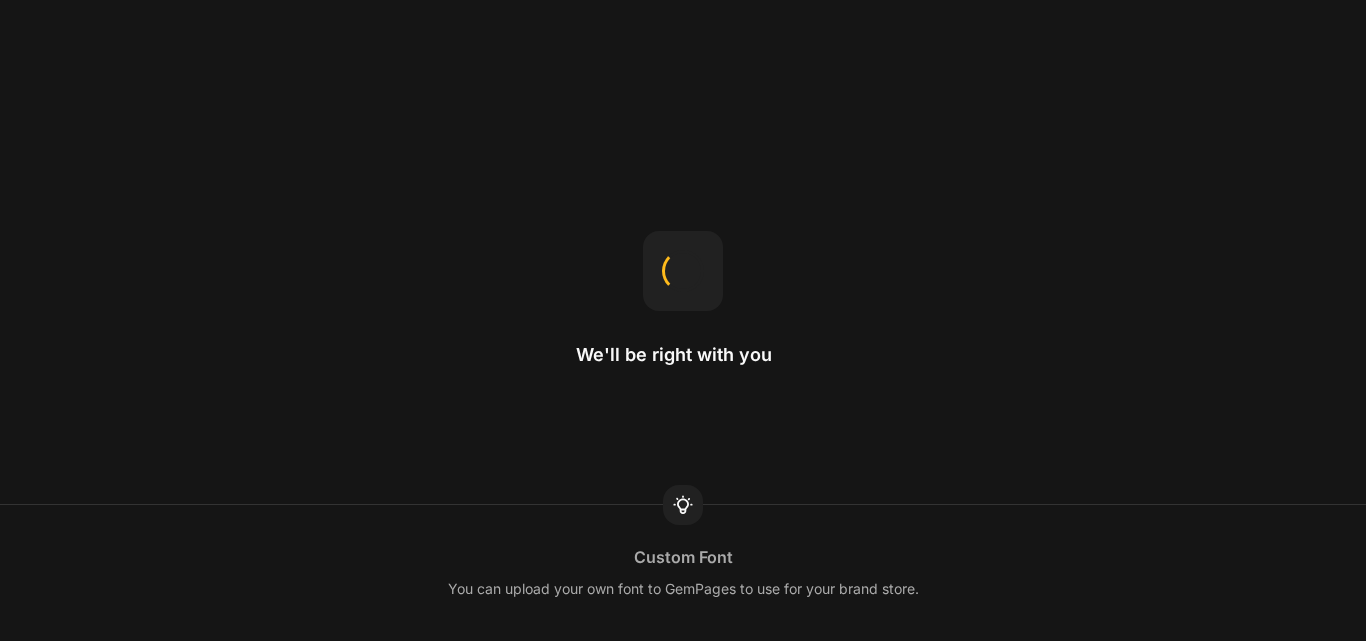 scroll, scrollTop: 0, scrollLeft: 0, axis: both 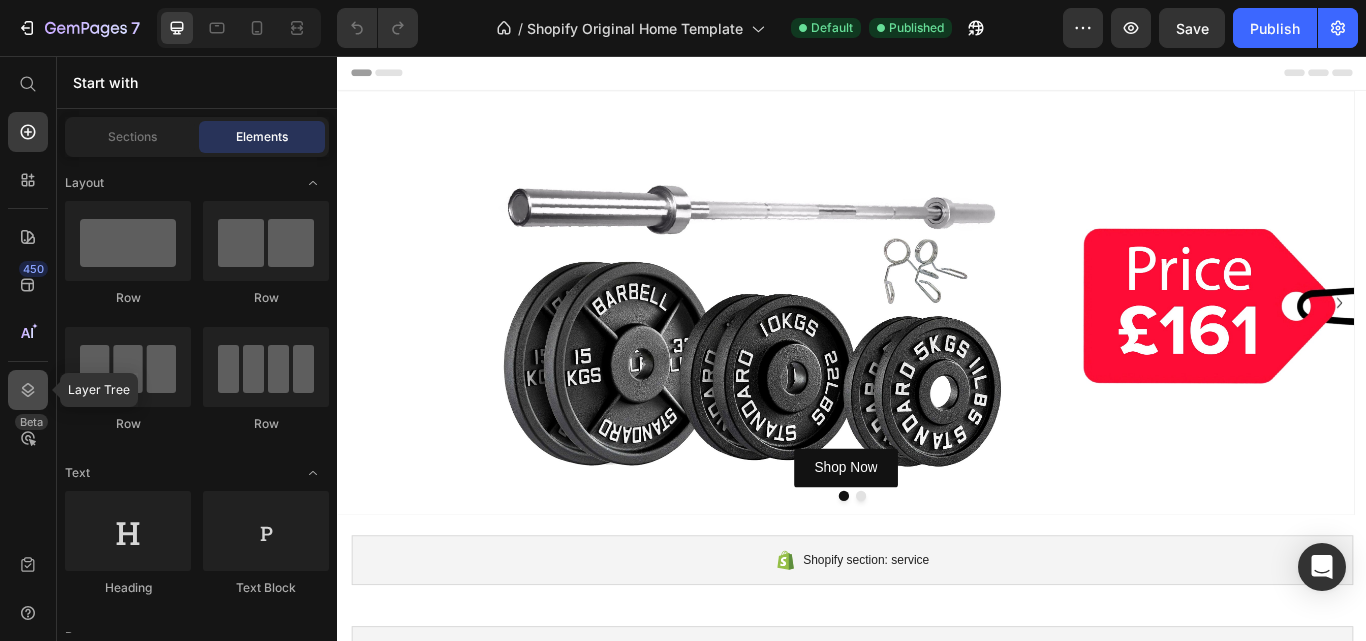 click 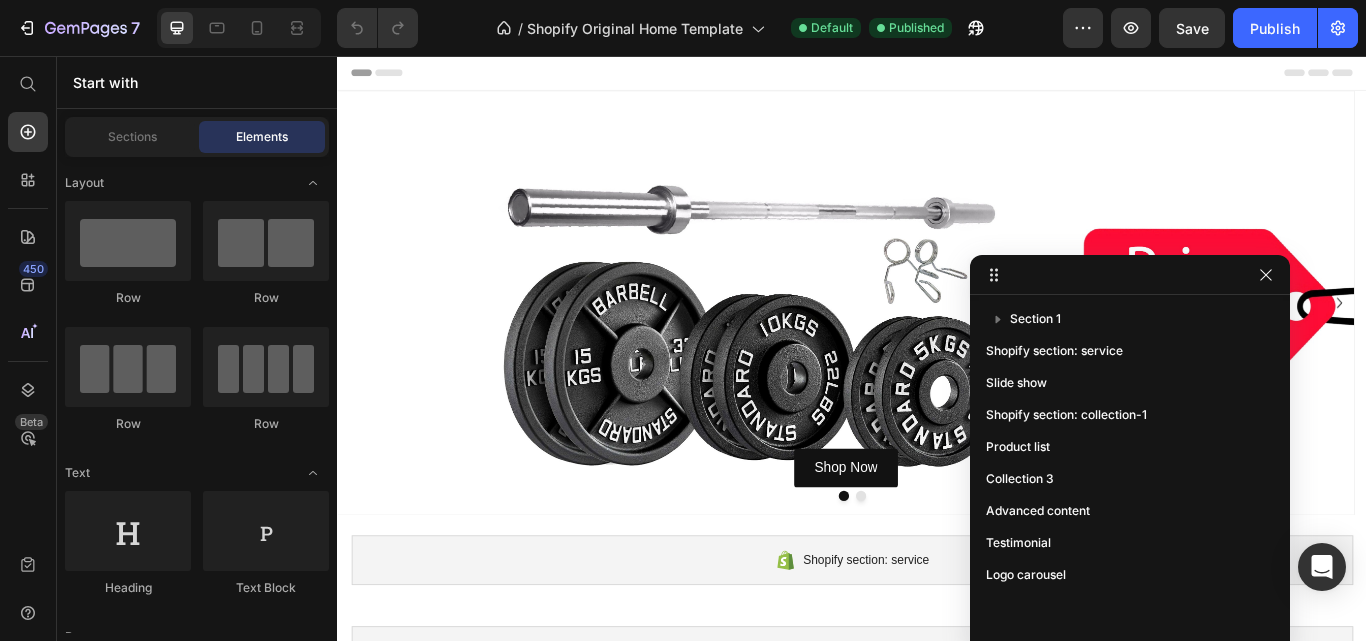 drag, startPoint x: 1036, startPoint y: 544, endPoint x: 1058, endPoint y: 265, distance: 279.86603 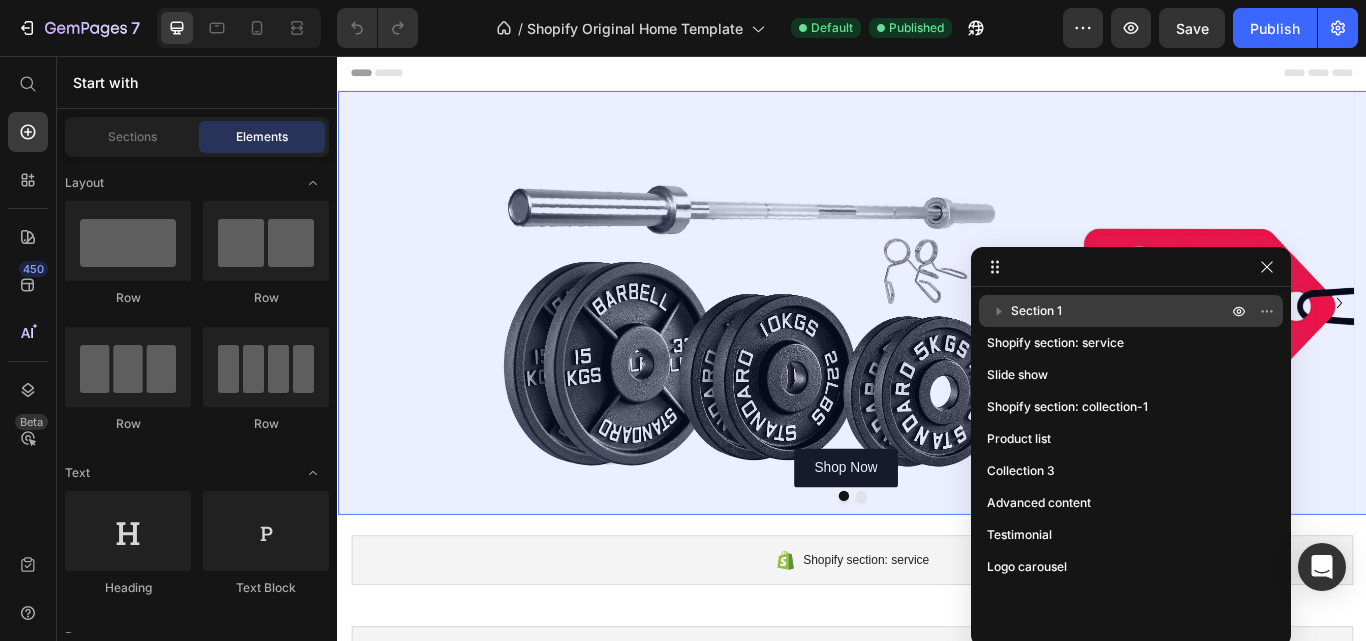 click 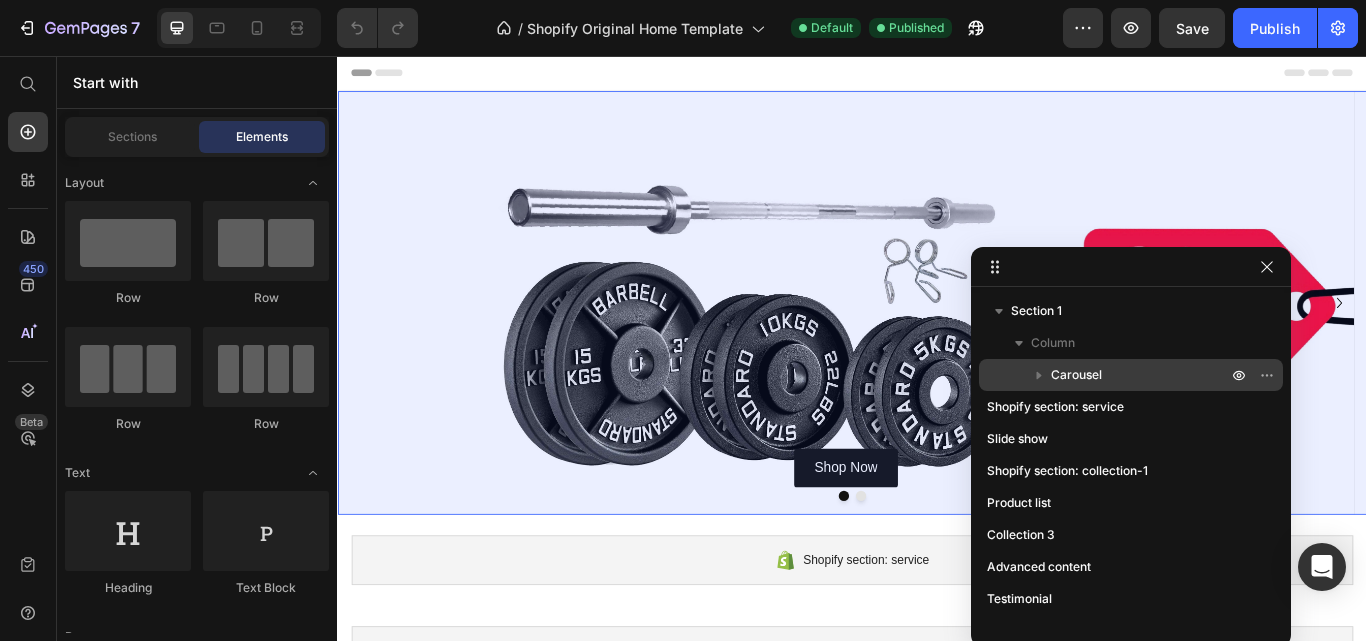 click 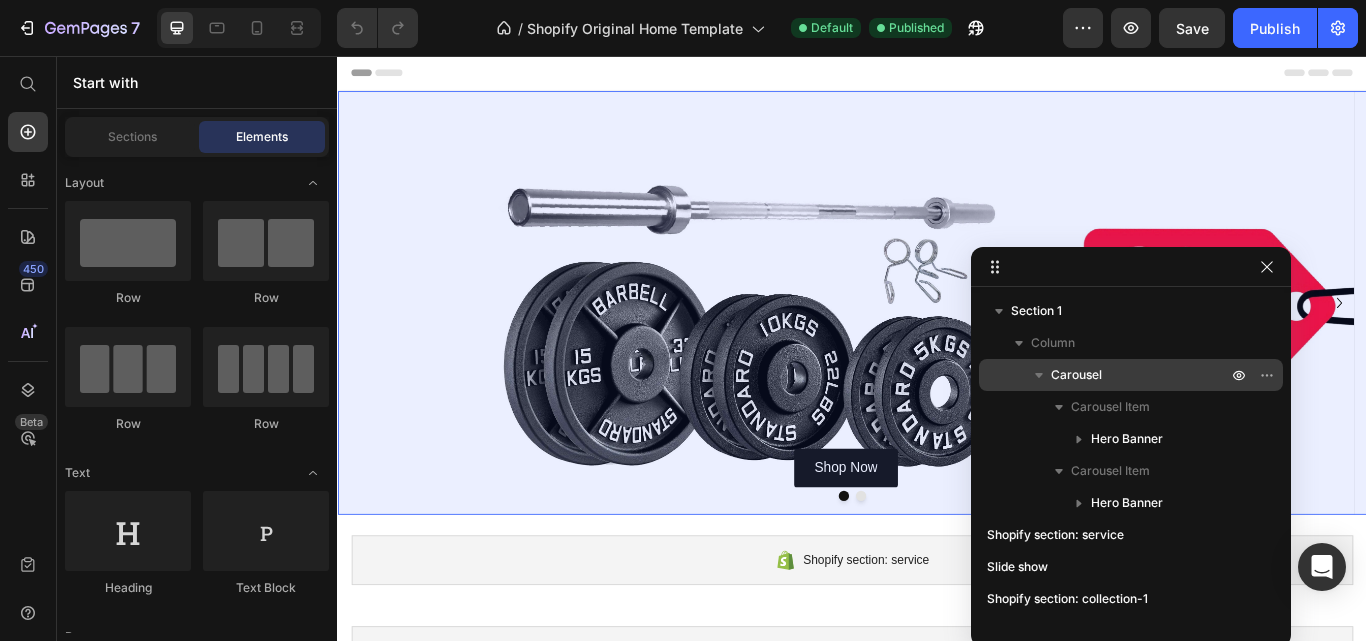 scroll, scrollTop: 0, scrollLeft: 0, axis: both 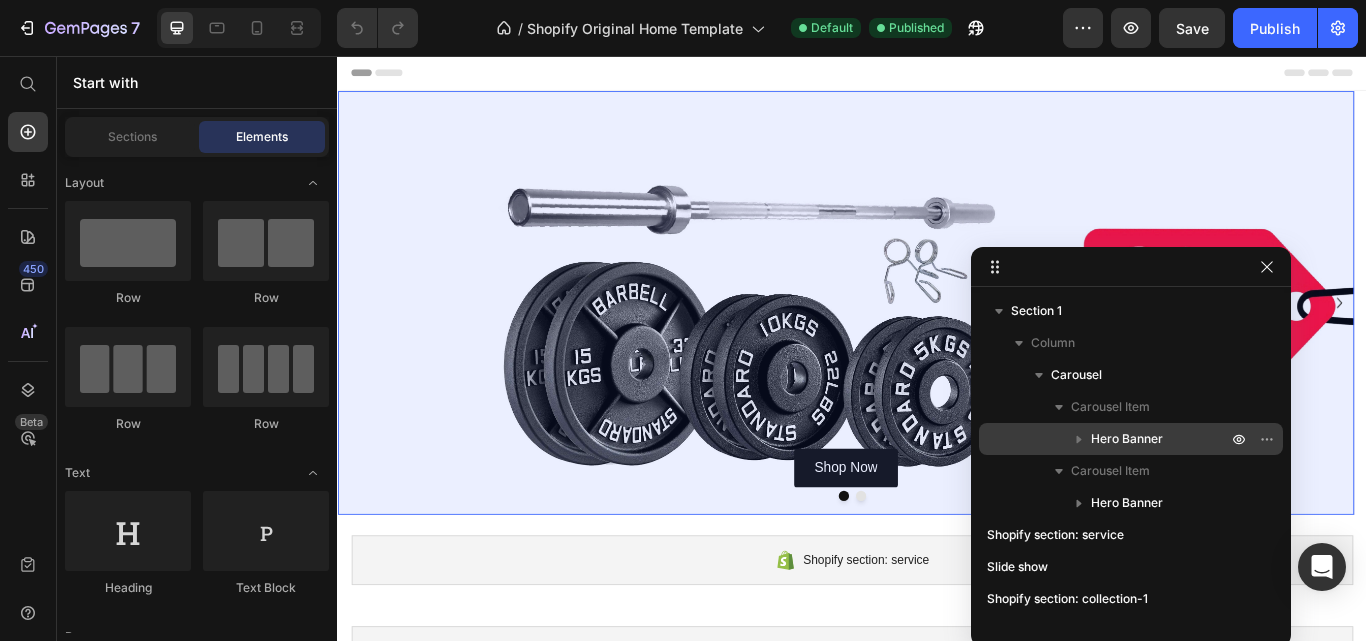 click 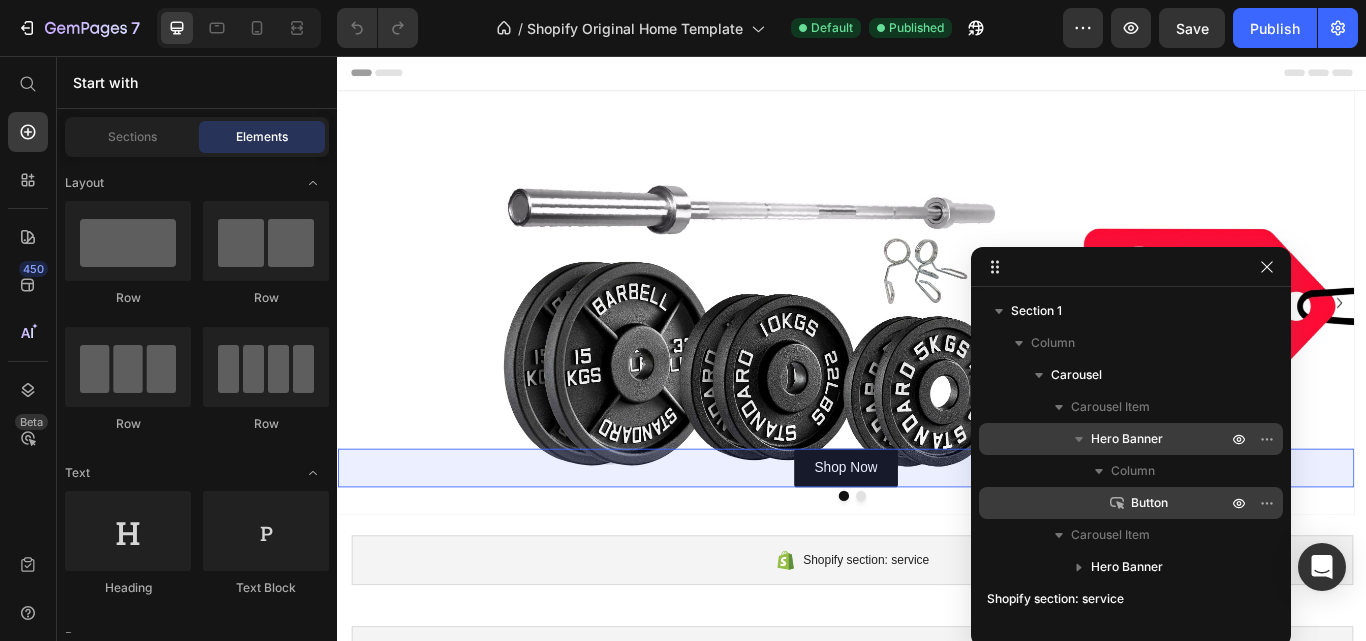click on "Button" at bounding box center (1131, 503) 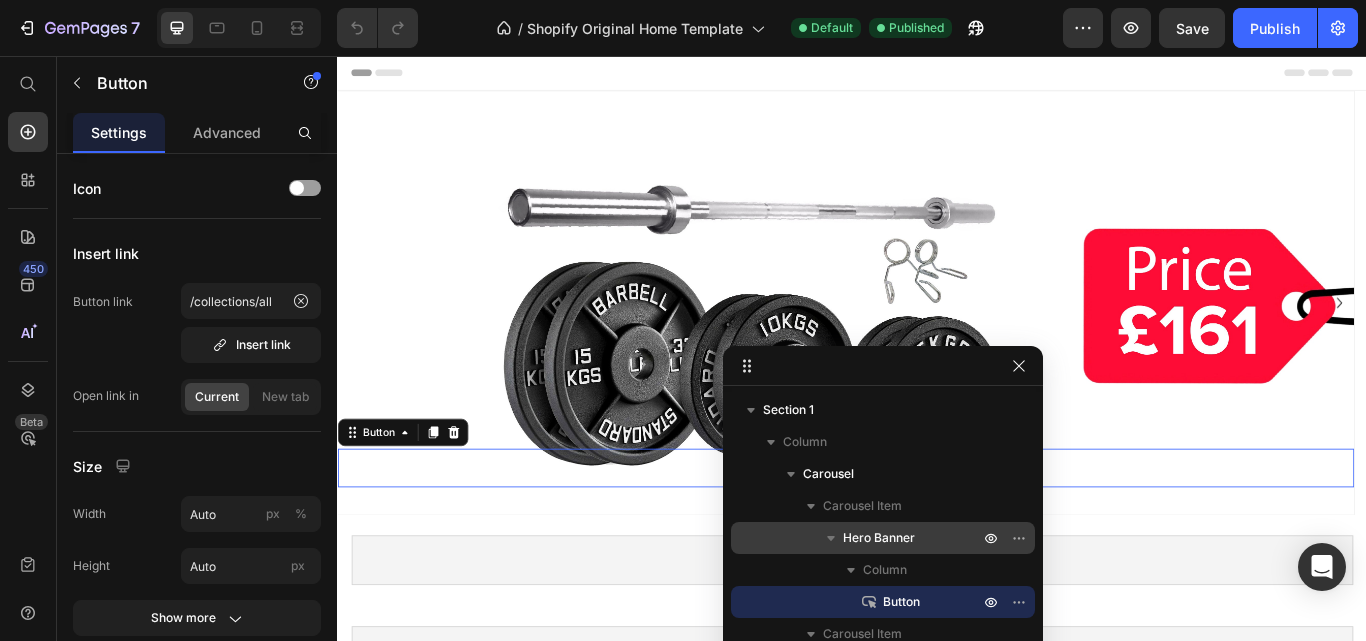 drag, startPoint x: 1143, startPoint y: 260, endPoint x: 985, endPoint y: 332, distance: 173.63179 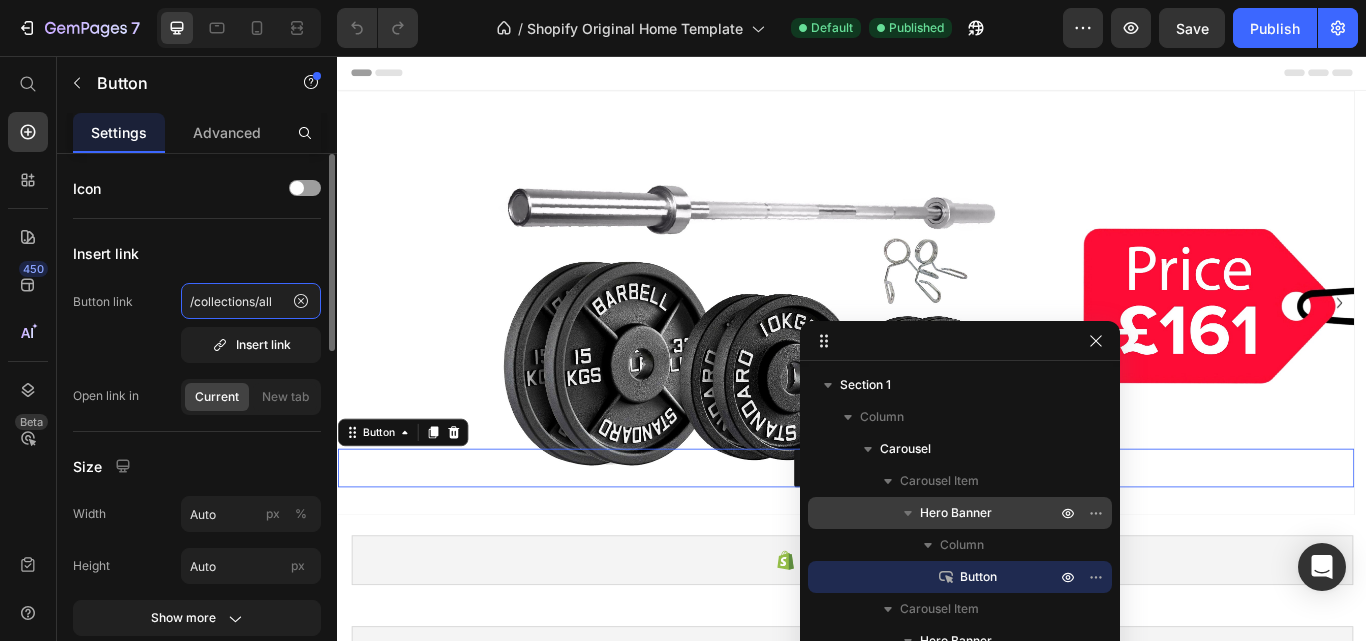click on "/collections/all" 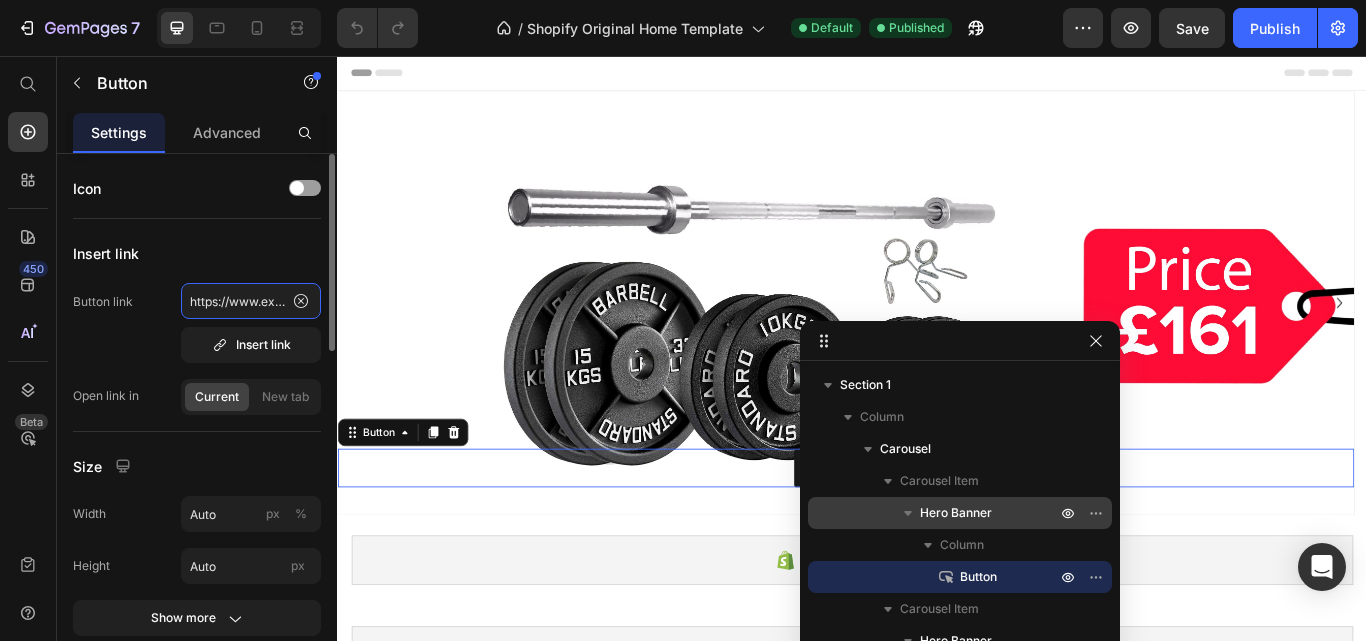 scroll, scrollTop: 0, scrollLeft: 462, axis: horizontal 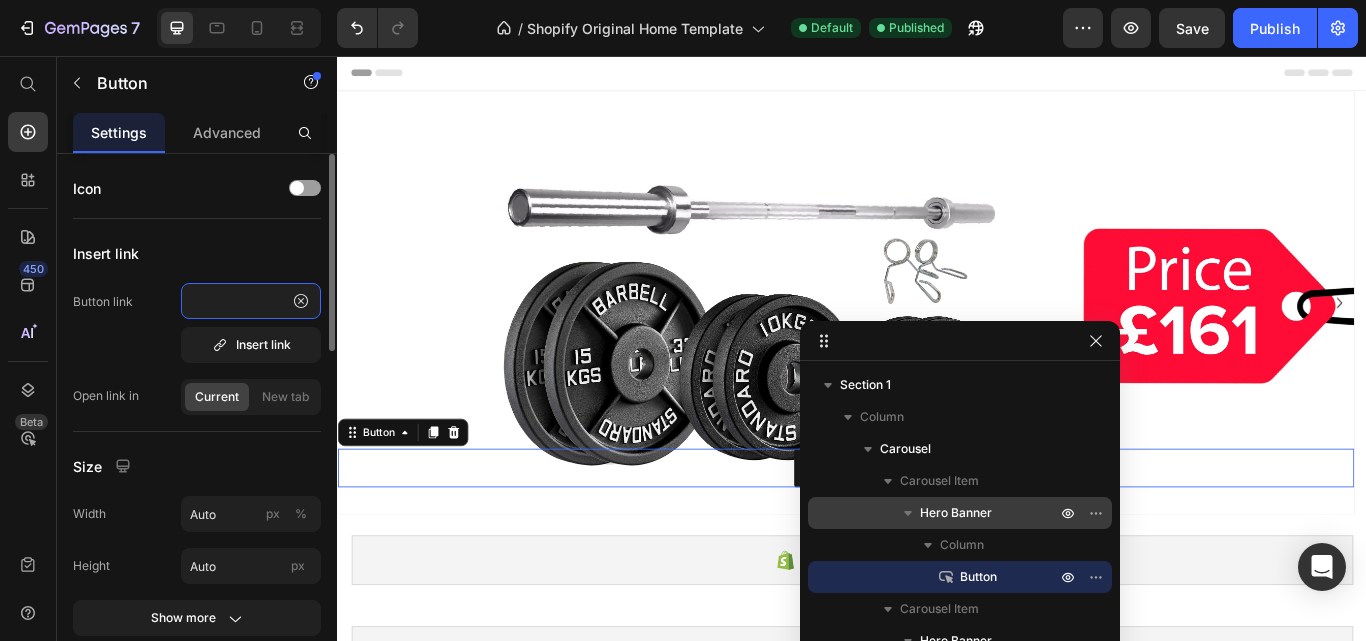 click on "https://www.homegymdeals.co.uk/products/cast-iron-weight-plate-sets?variant=46628598513913" 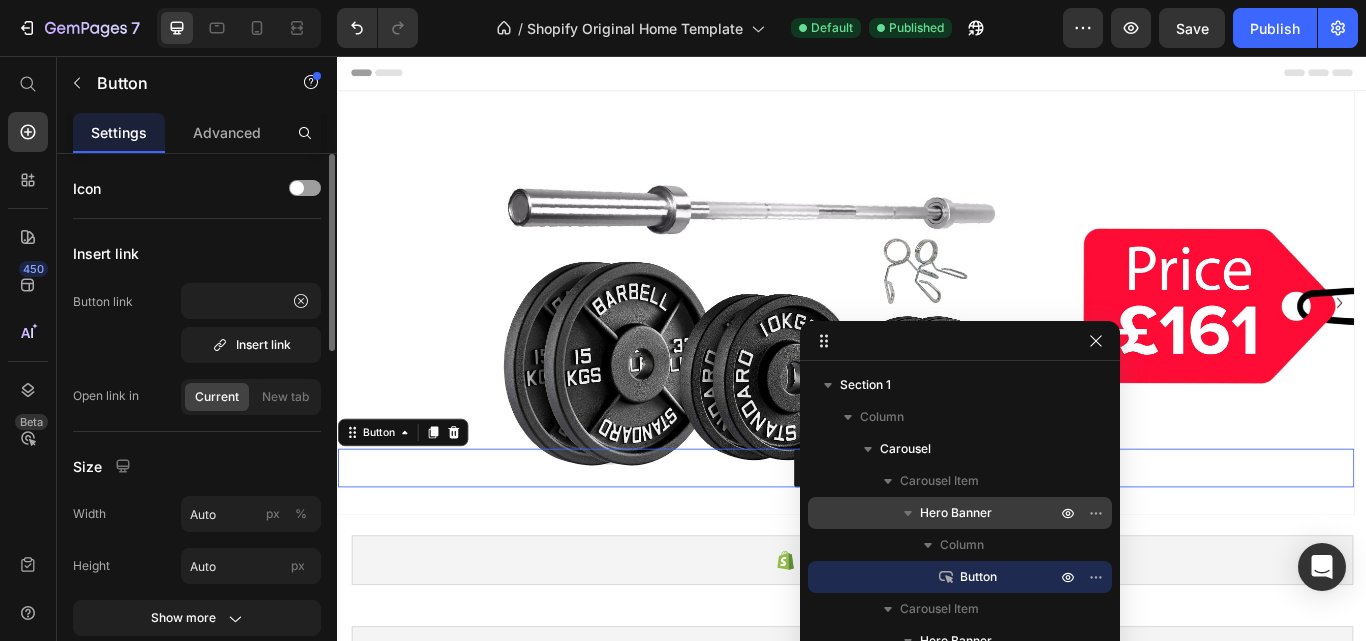 click on "Button link https://www.homegymdeals.co.uk/products/cast-iron-weight-plate-sets?variant=46628598513913  Insert link" at bounding box center [197, 323] 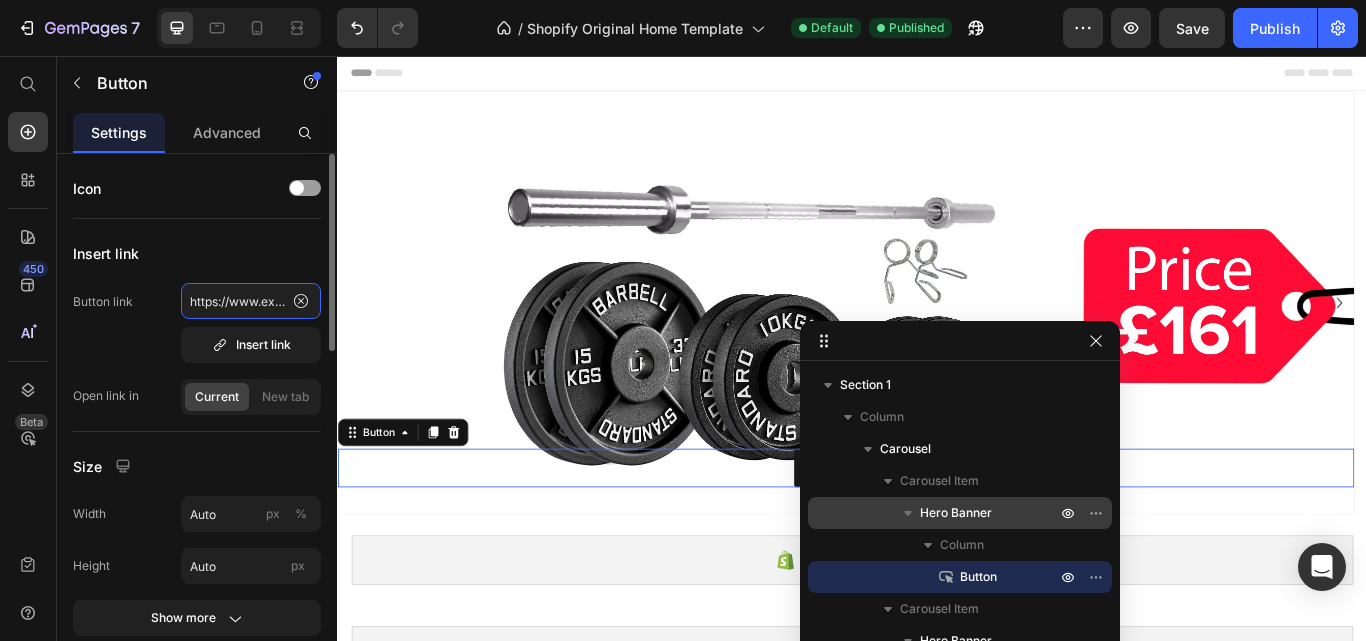 click on "https://www.homegymdeals.co.uk/products/cast-iron-weight-plate-sets?variant=46628598513913" 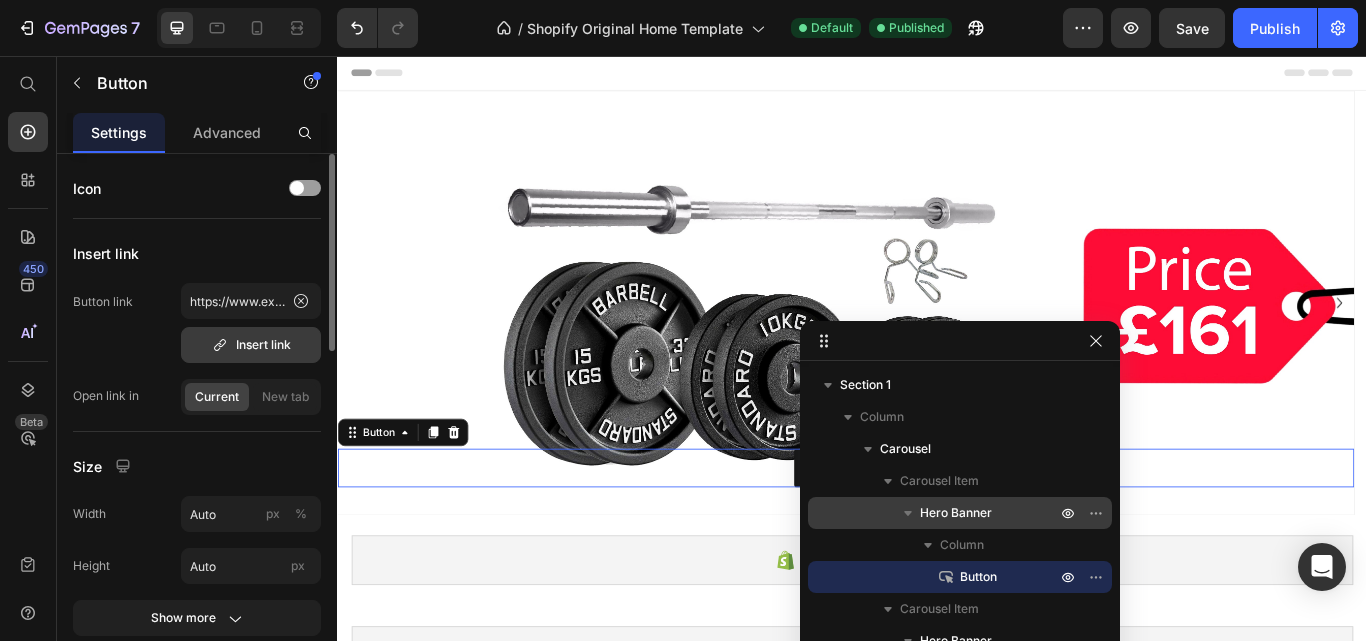 click on "Insert link" at bounding box center (251, 345) 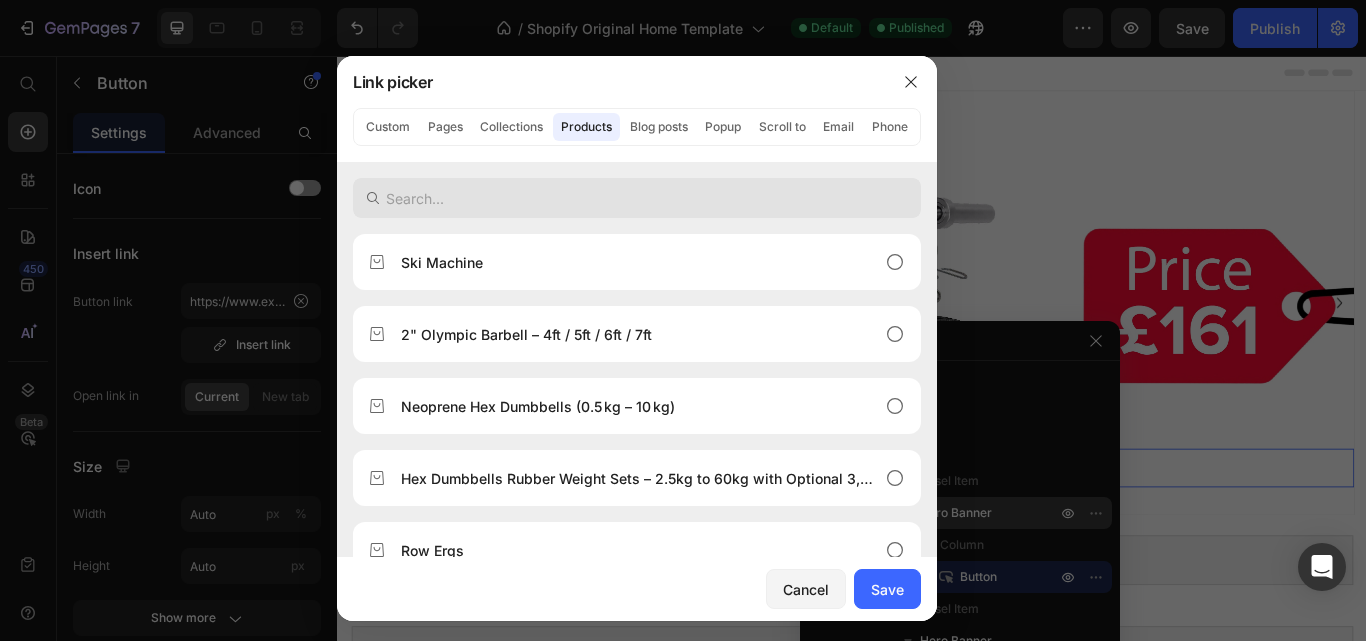 click at bounding box center (637, 198) 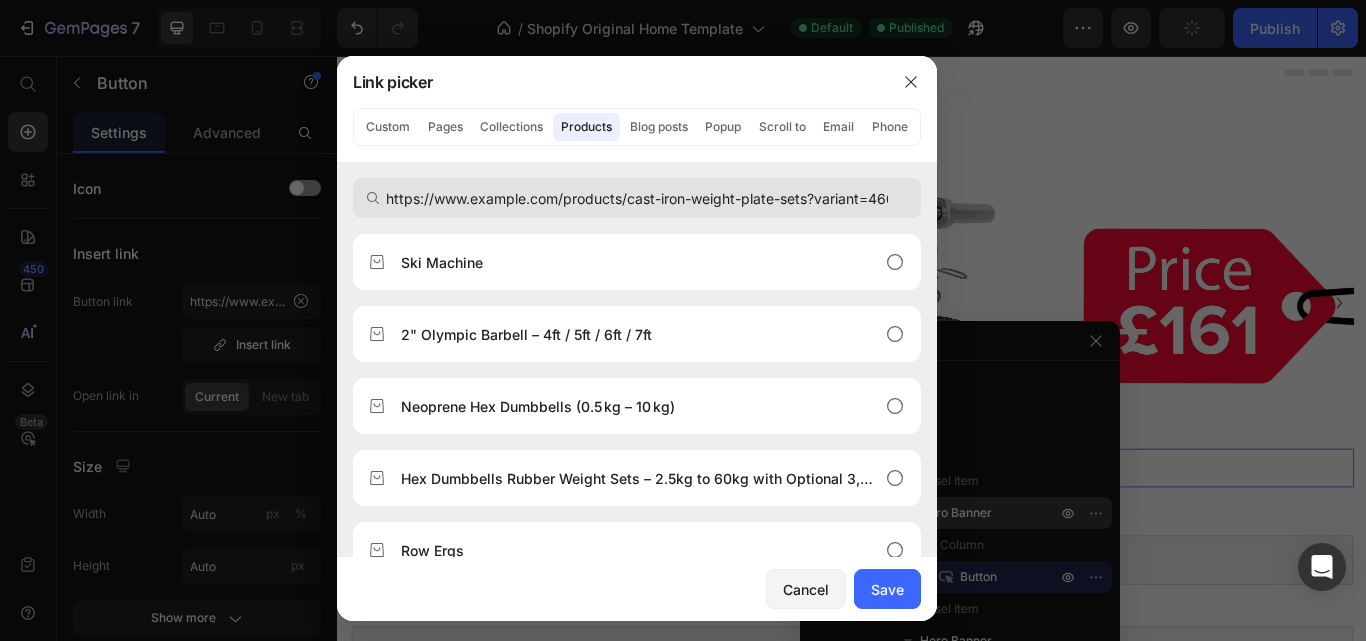 scroll, scrollTop: 0, scrollLeft: 152, axis: horizontal 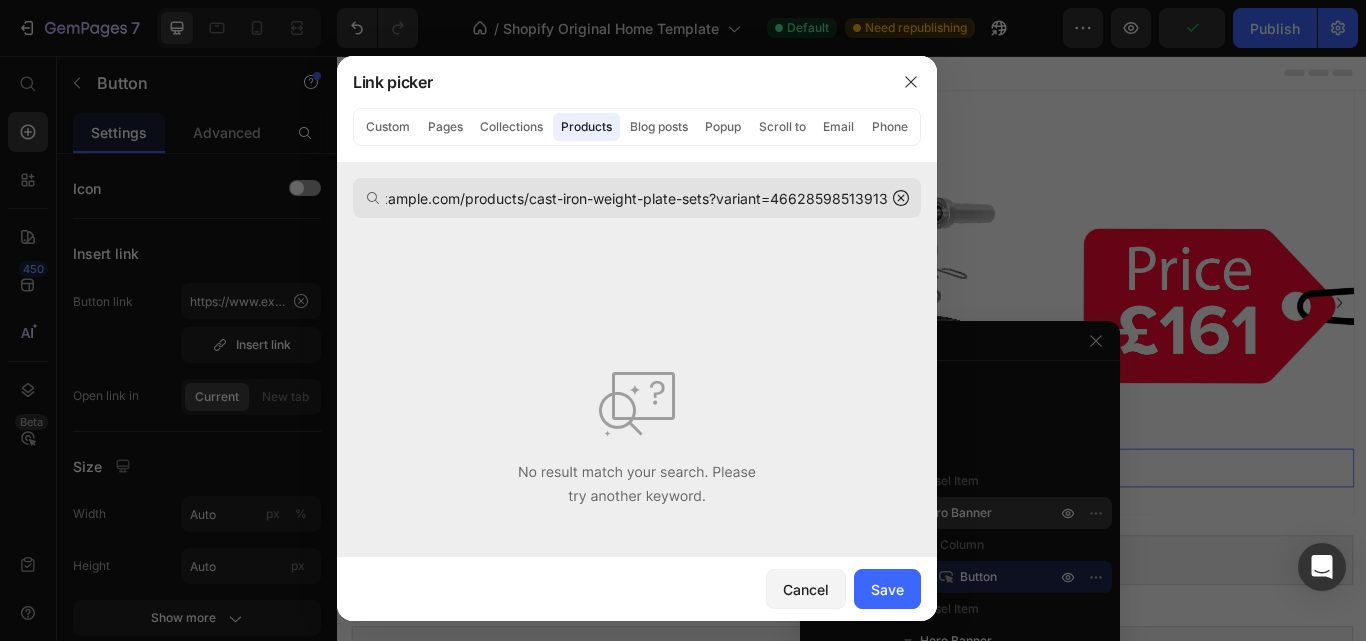 click on "https://www.homegymdeals.co.uk/products/cast-iron-weight-plate-sets?variant=46628598513913" at bounding box center (637, 198) 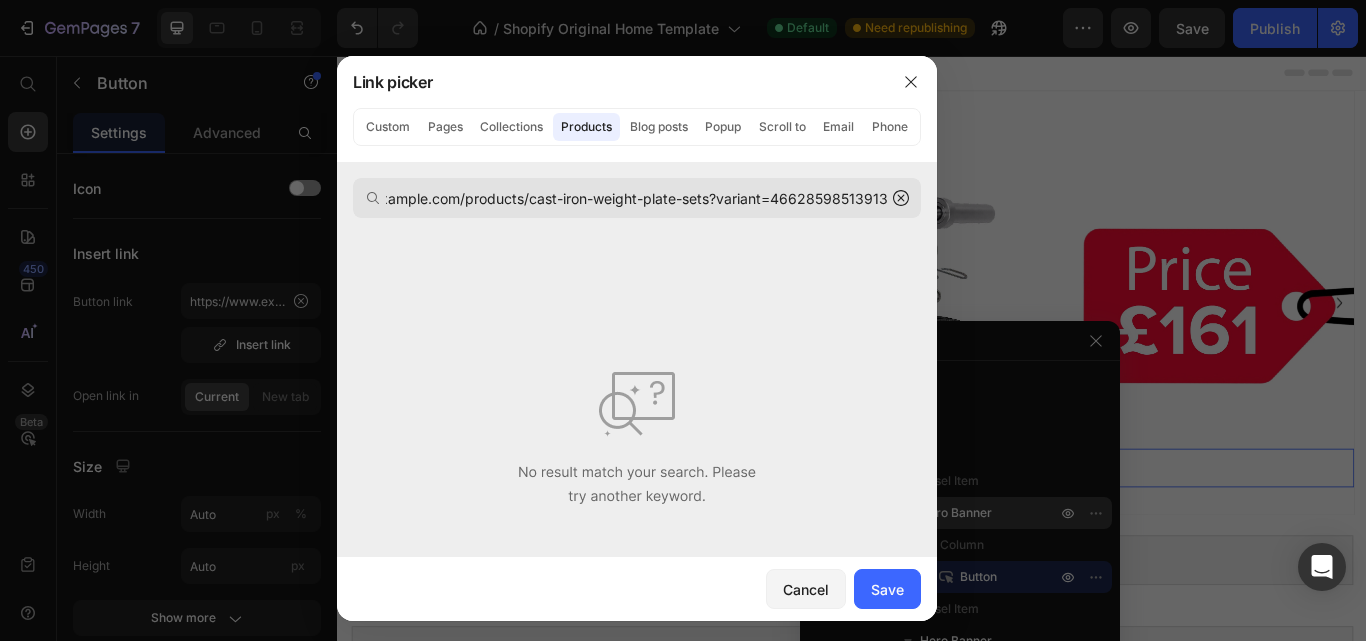 click on "https://www.homegymdeals.co.uk/products/cast-iron-weight-plate-sets?variant=46628598513913" at bounding box center [637, 198] 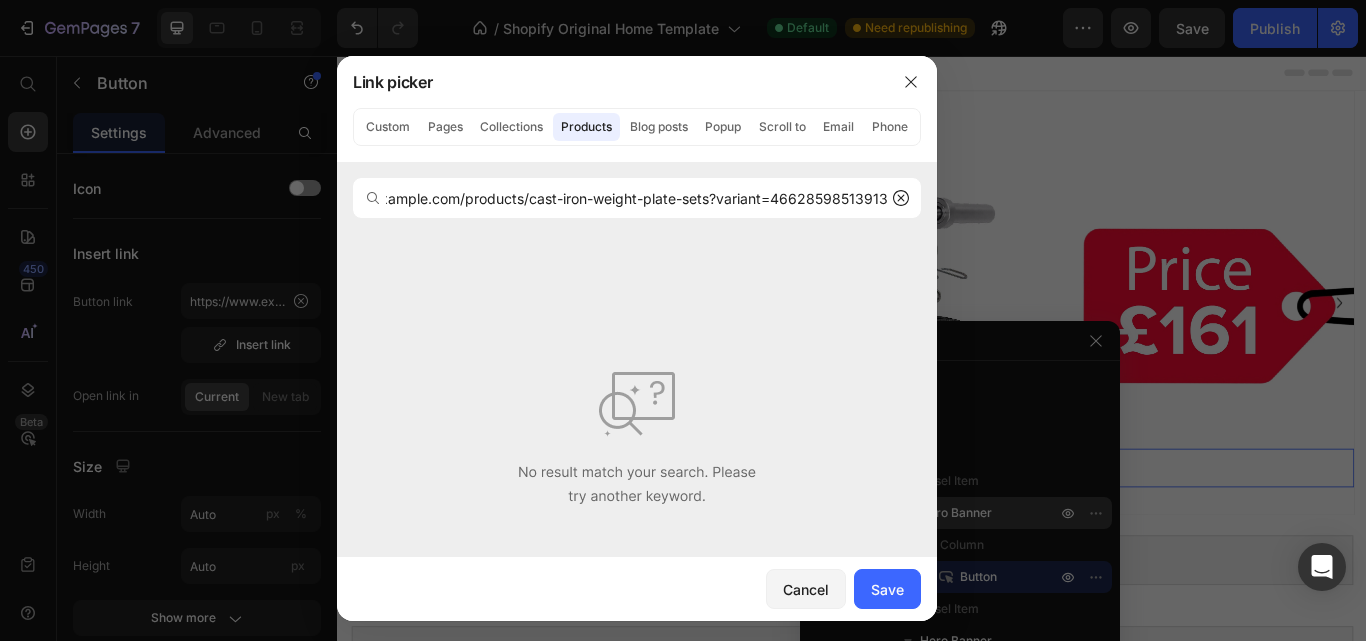 scroll, scrollTop: 0, scrollLeft: 0, axis: both 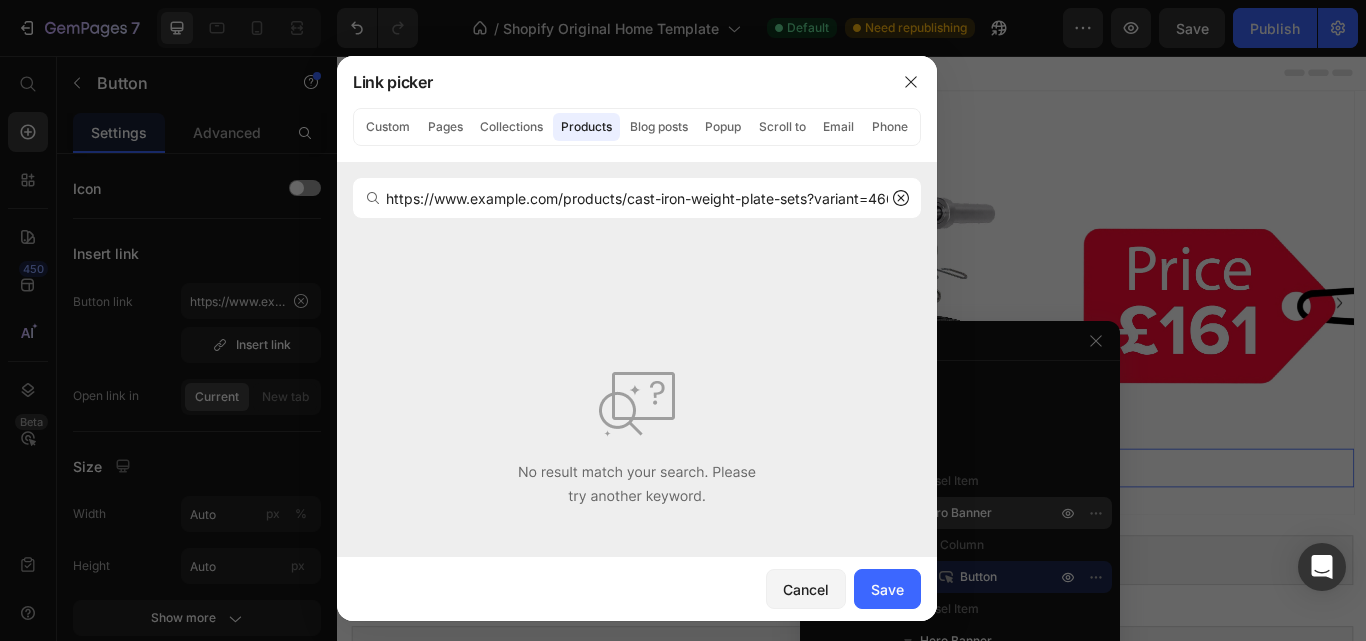 drag, startPoint x: 531, startPoint y: 209, endPoint x: 283, endPoint y: 216, distance: 248.09877 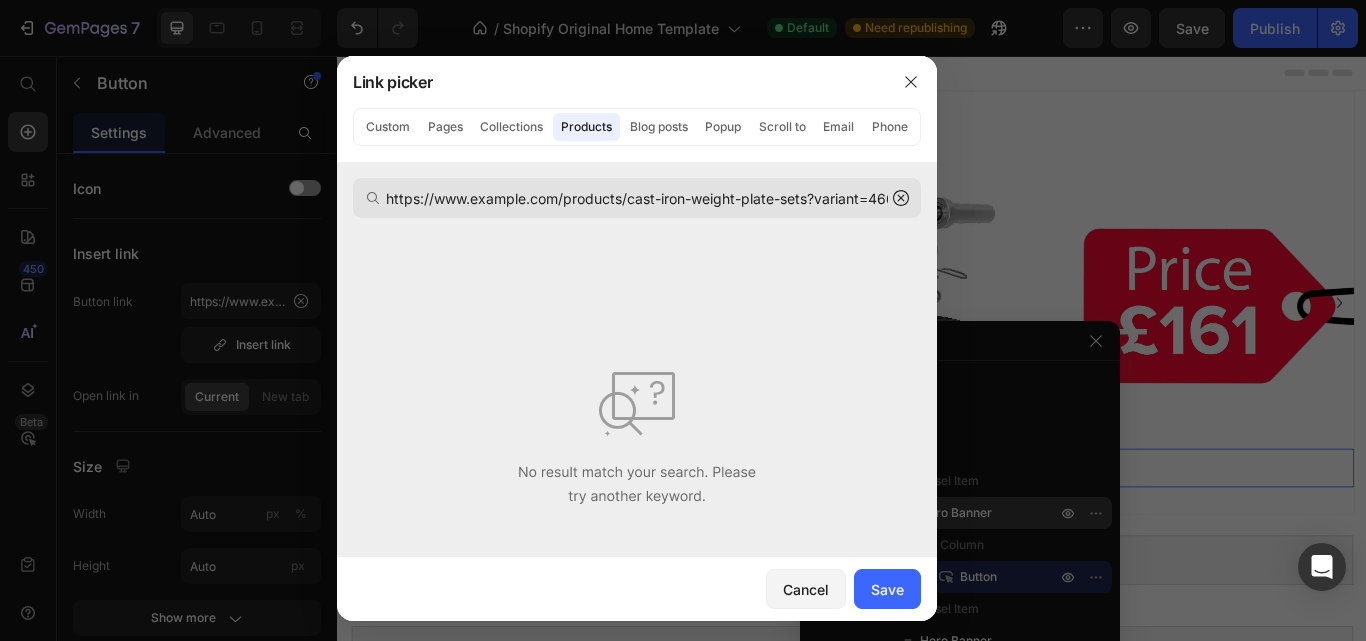 click on "https://www.homegymdeals.co.uk/products/cast-iron-weight-plate-sets?variant=46628598513913" at bounding box center (637, 198) 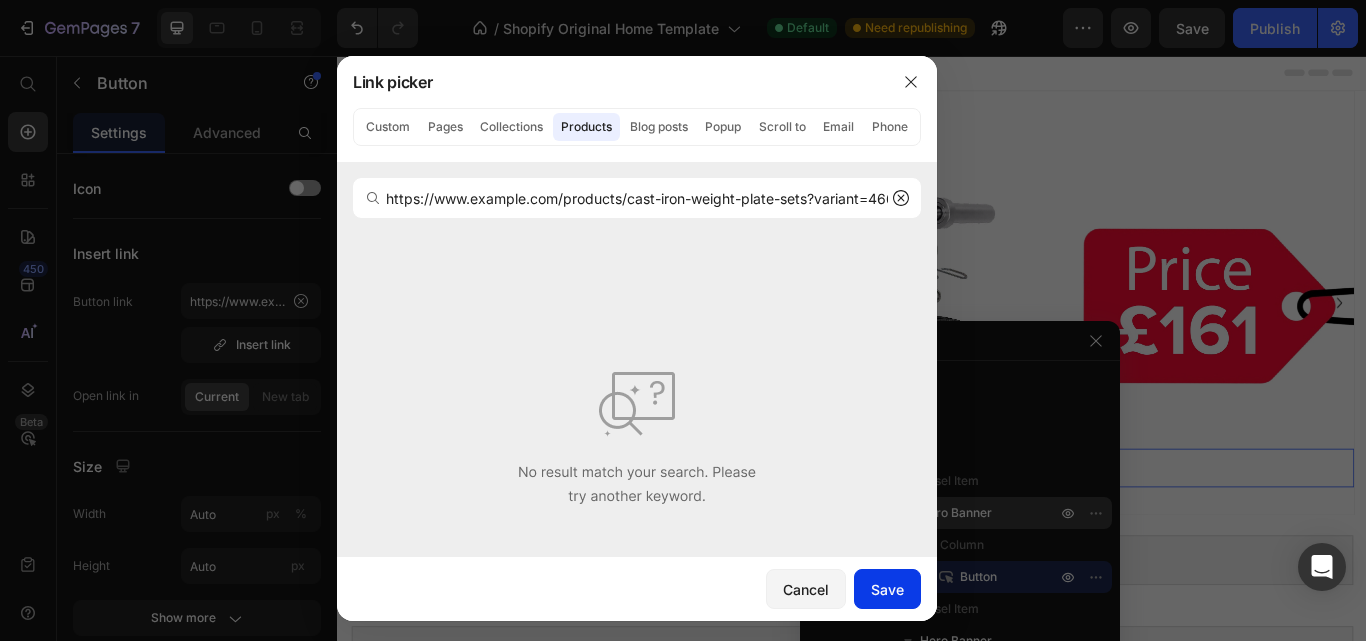 type on "https://www.homegymdeals.co.uk/products/cast-iron-weight-plate-sets?variant=46628598513913" 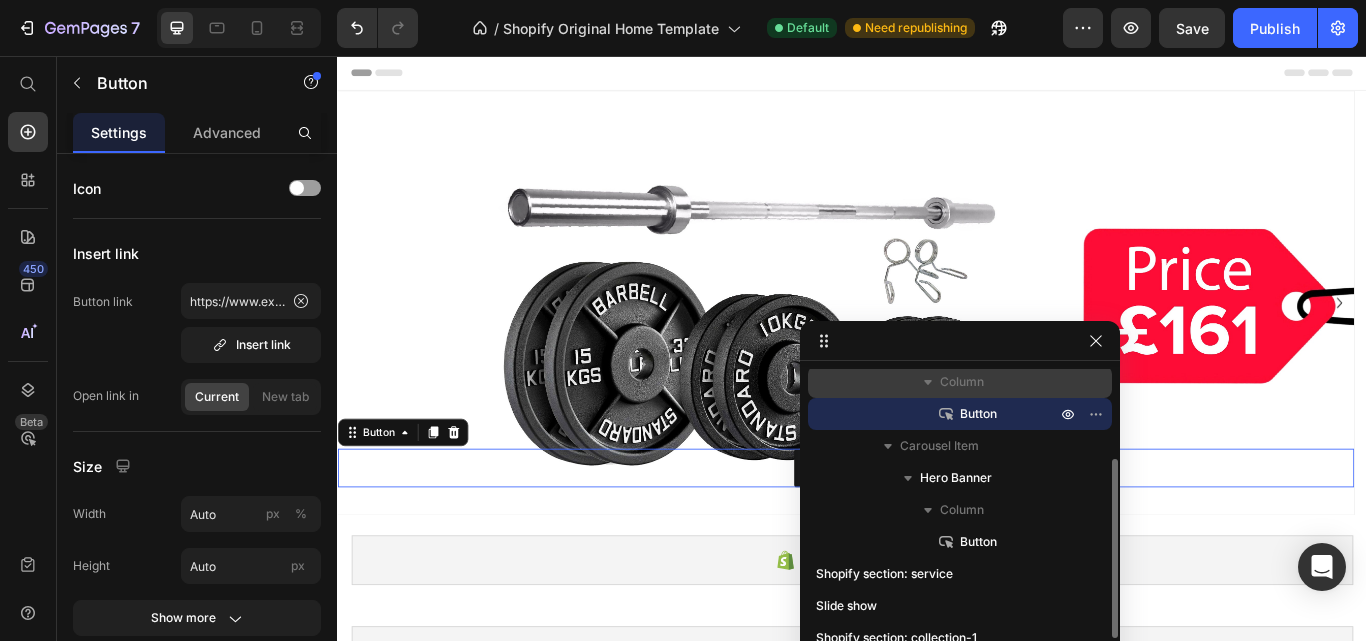 scroll, scrollTop: 164, scrollLeft: 0, axis: vertical 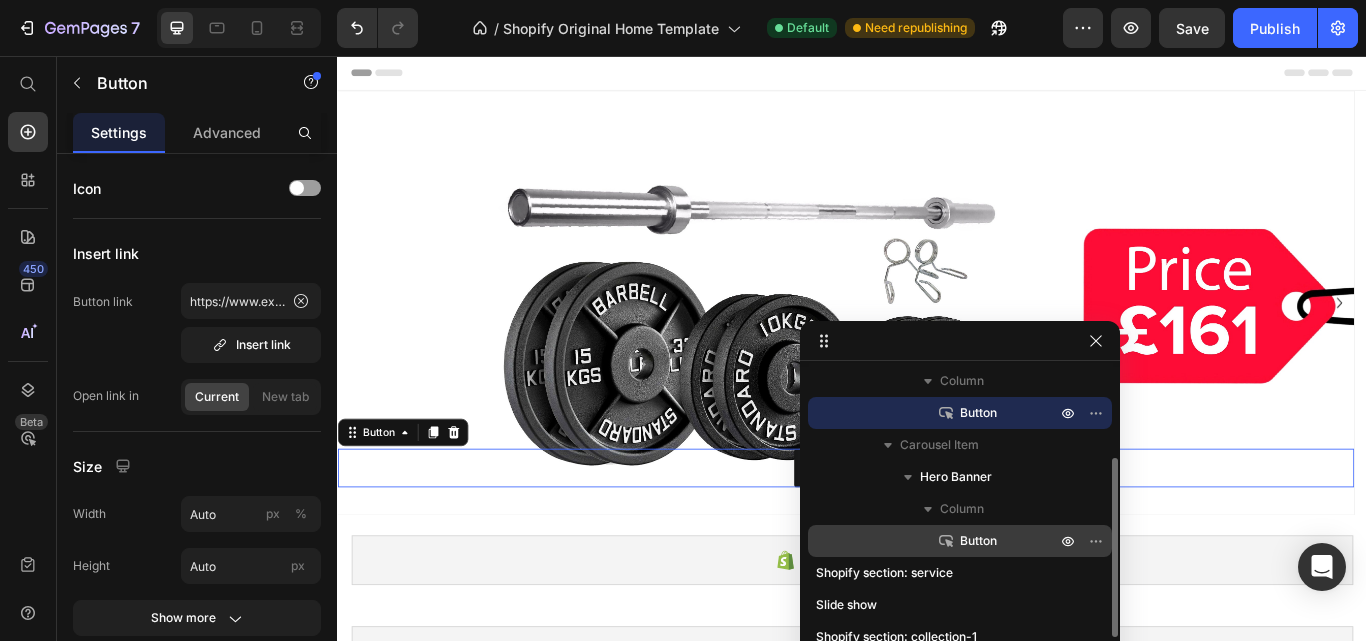 click 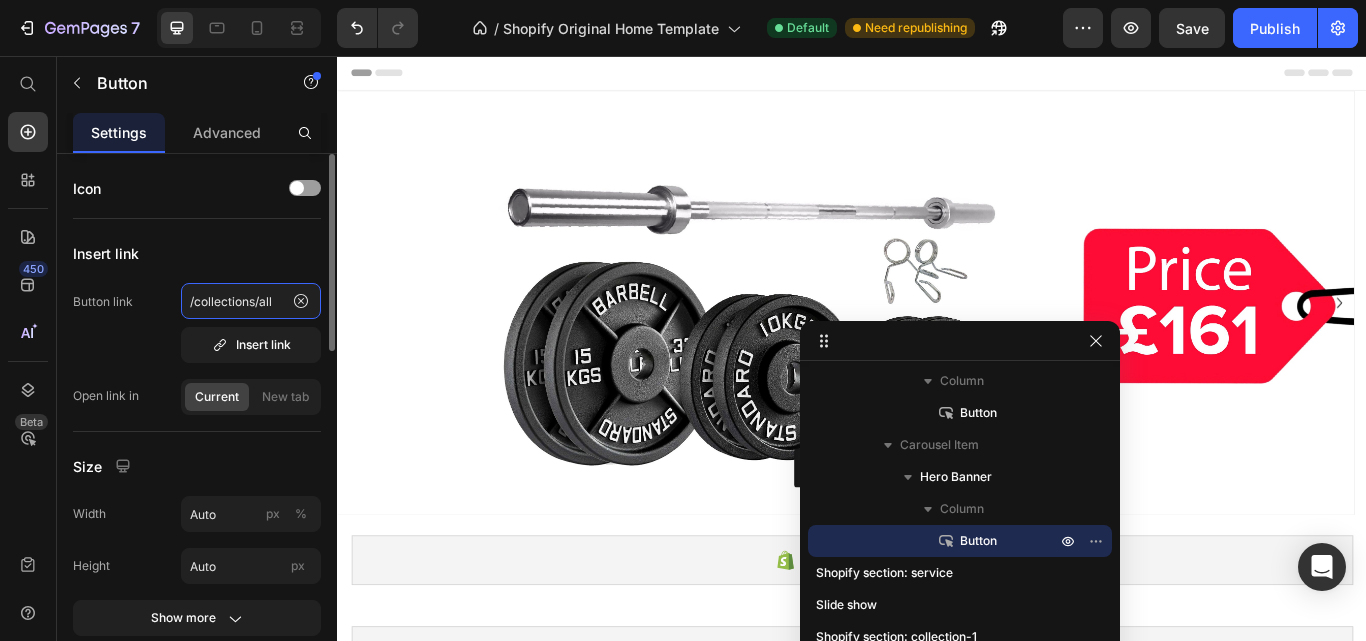 click on "/collections/all" 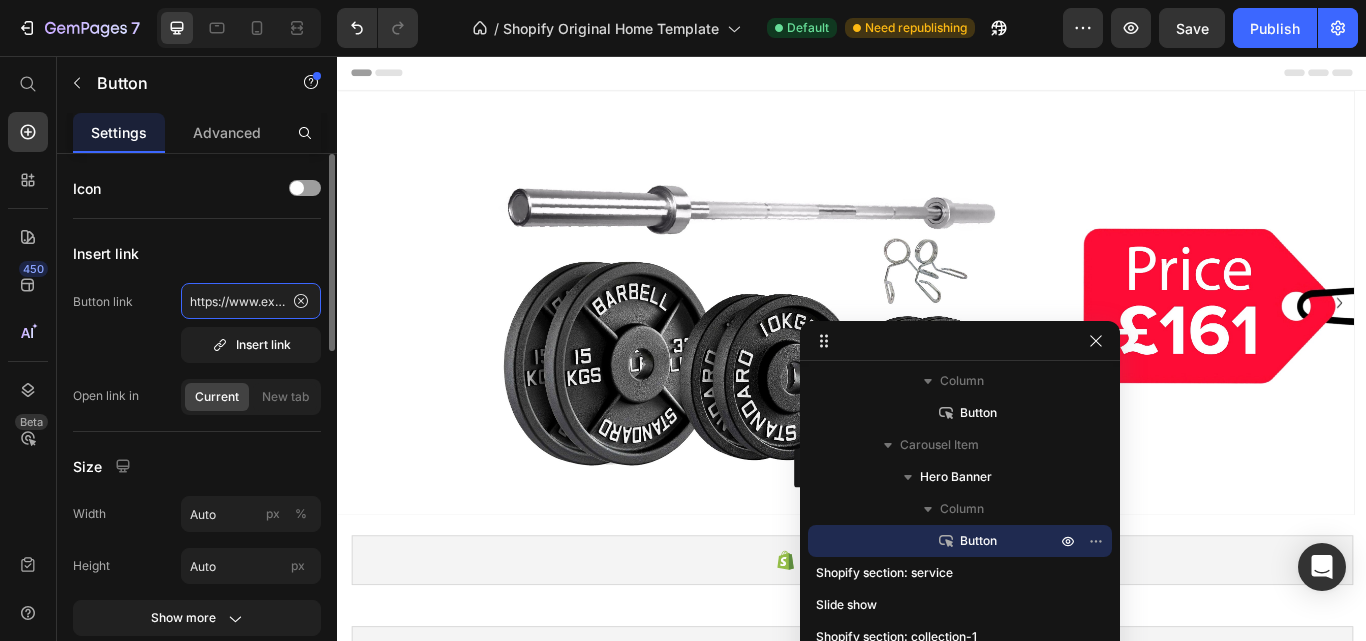scroll, scrollTop: 0, scrollLeft: 588, axis: horizontal 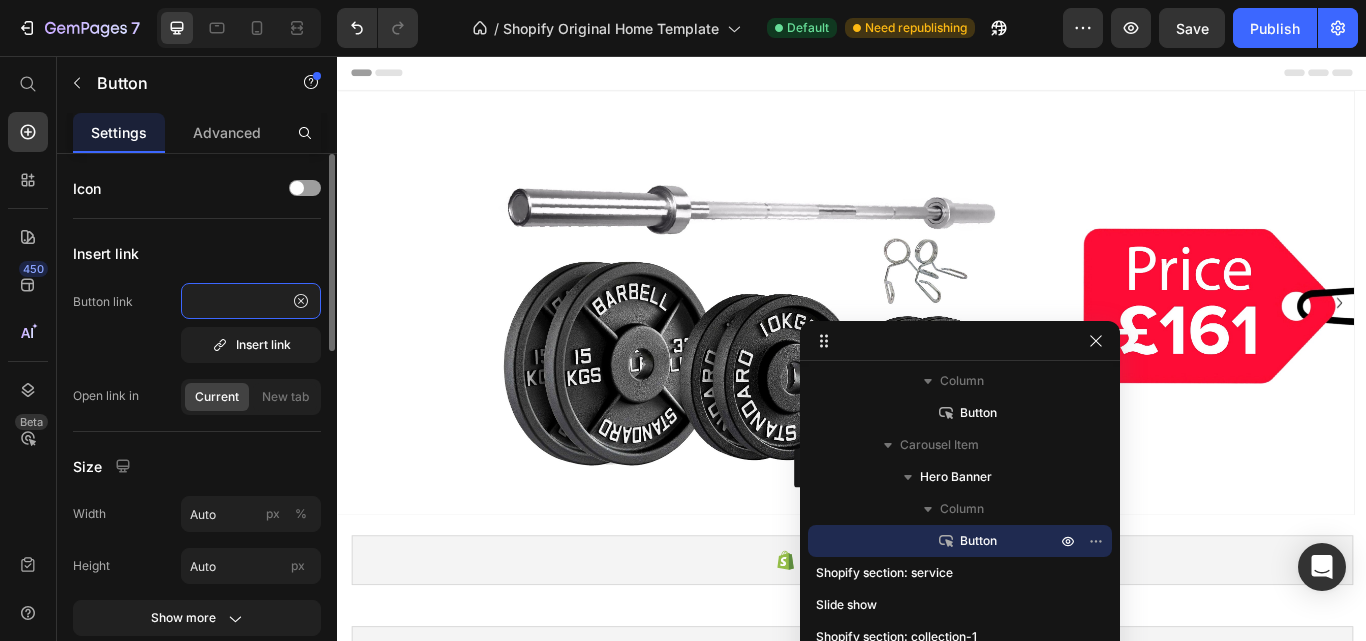 type on "https://www.homegymdeals.co.uk/products/hex-dumbbells-set-rubber-weights-optional-rack?variant=46617923354873" 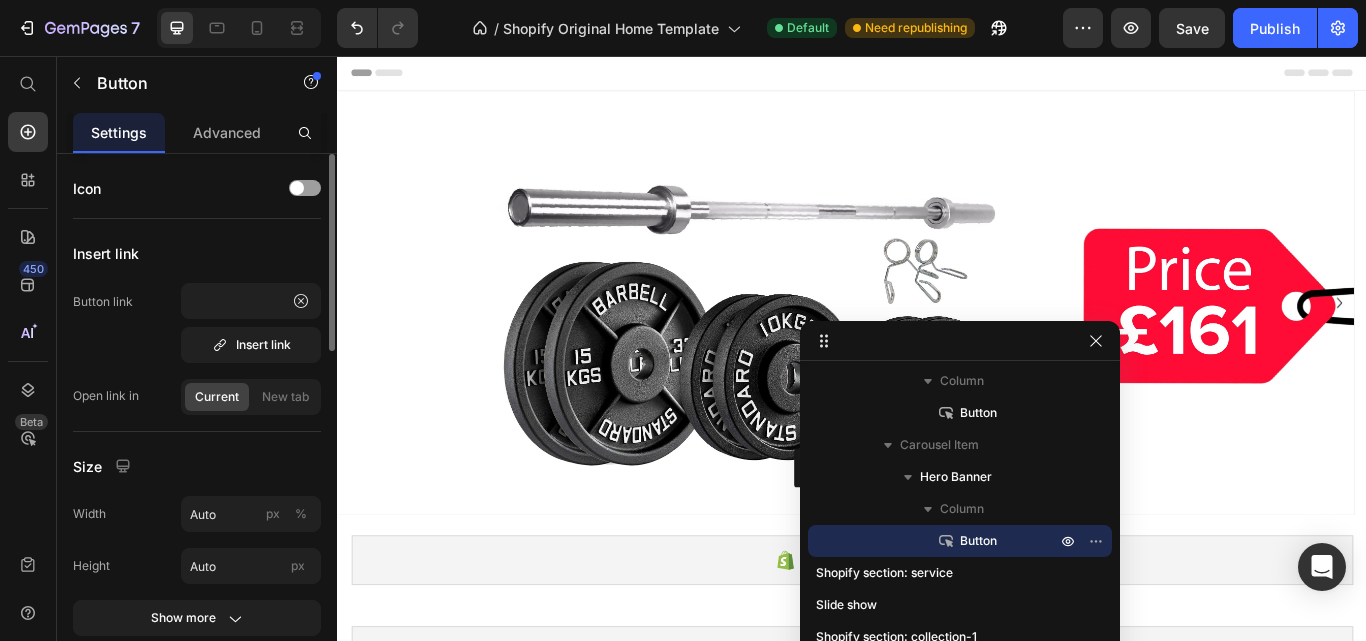 click on "Button link https://www.homegymdeals.co.uk/products/hex-dumbbells-set-rubber-weights-optional-rack?variant=46617923354873  Insert link" at bounding box center (197, 323) 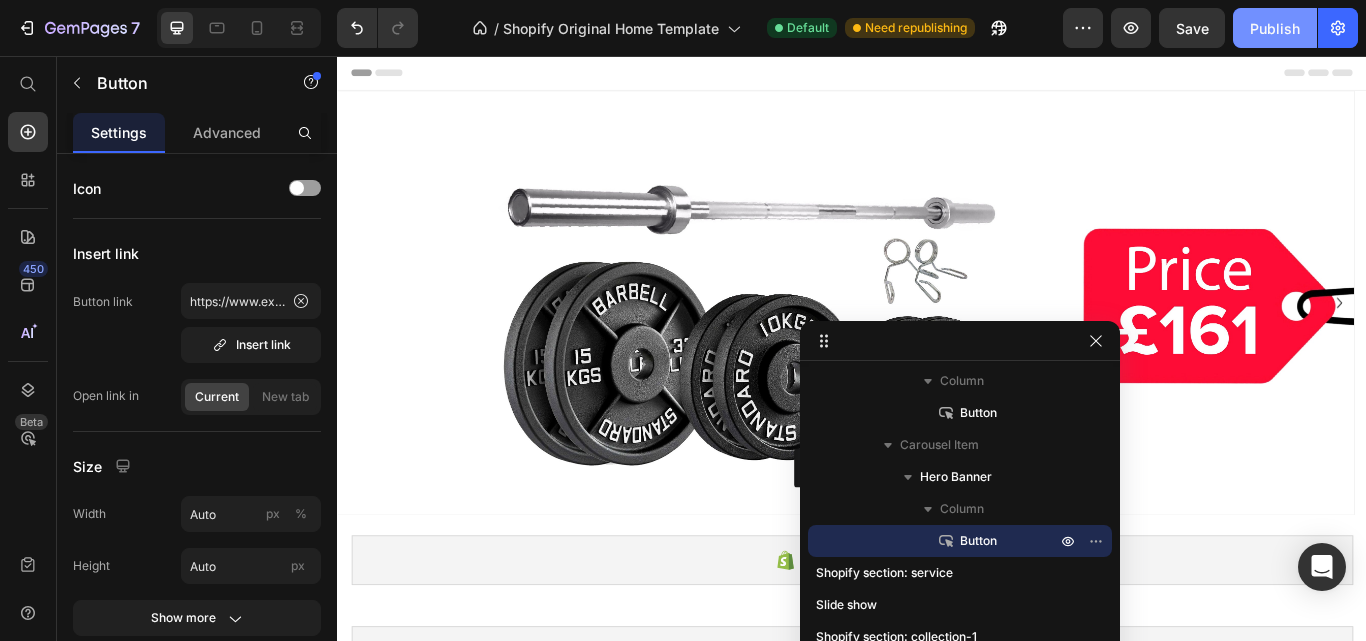 click on "Publish" at bounding box center (1275, 28) 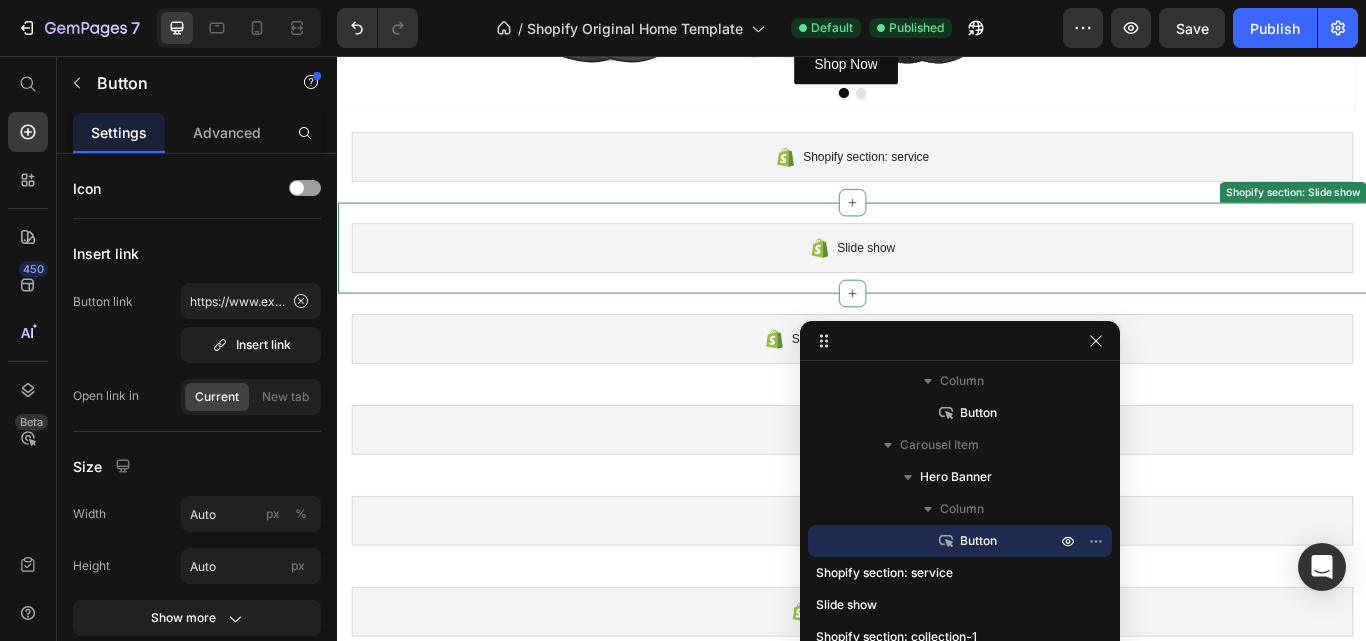 scroll, scrollTop: 468, scrollLeft: 0, axis: vertical 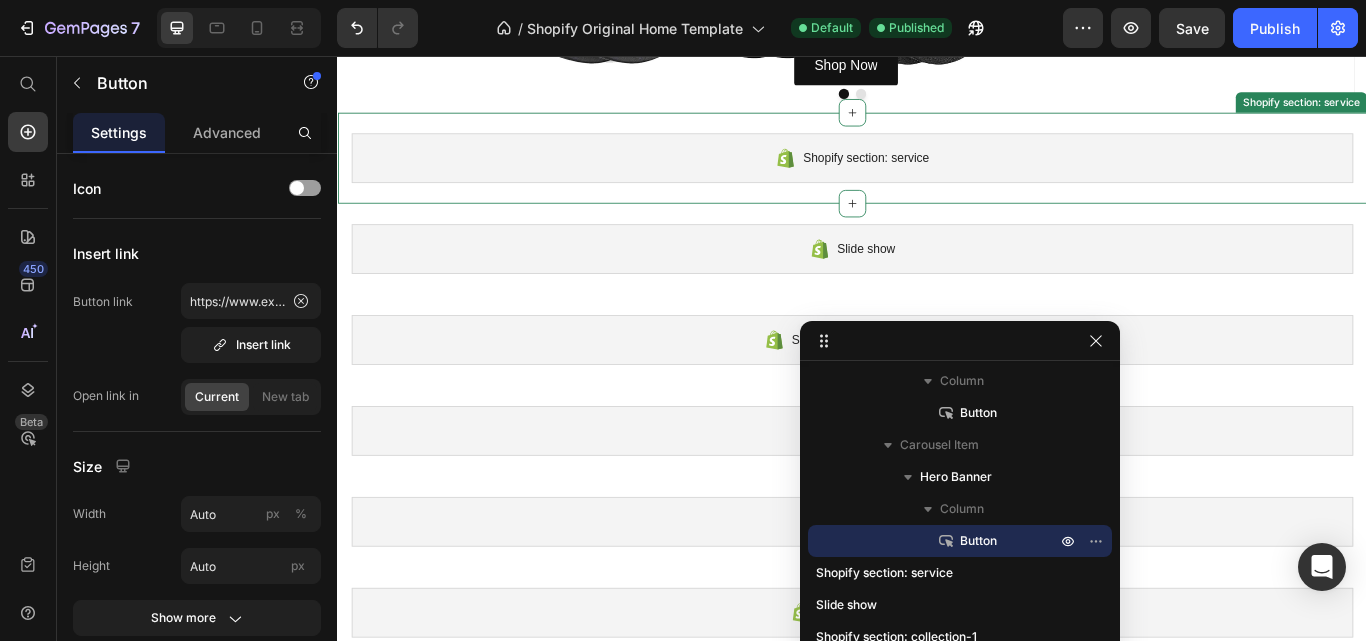 click on "Shopify section: service Shopify section: service" at bounding box center (937, 176) 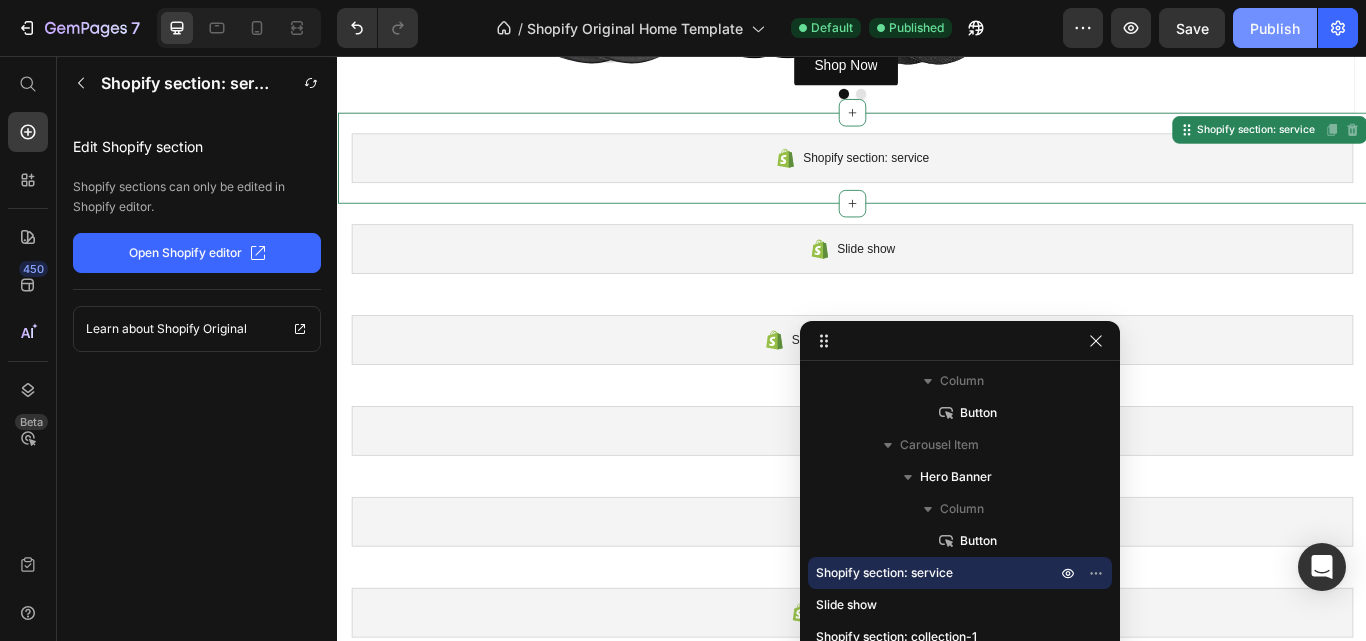 click on "Publish" at bounding box center [1275, 28] 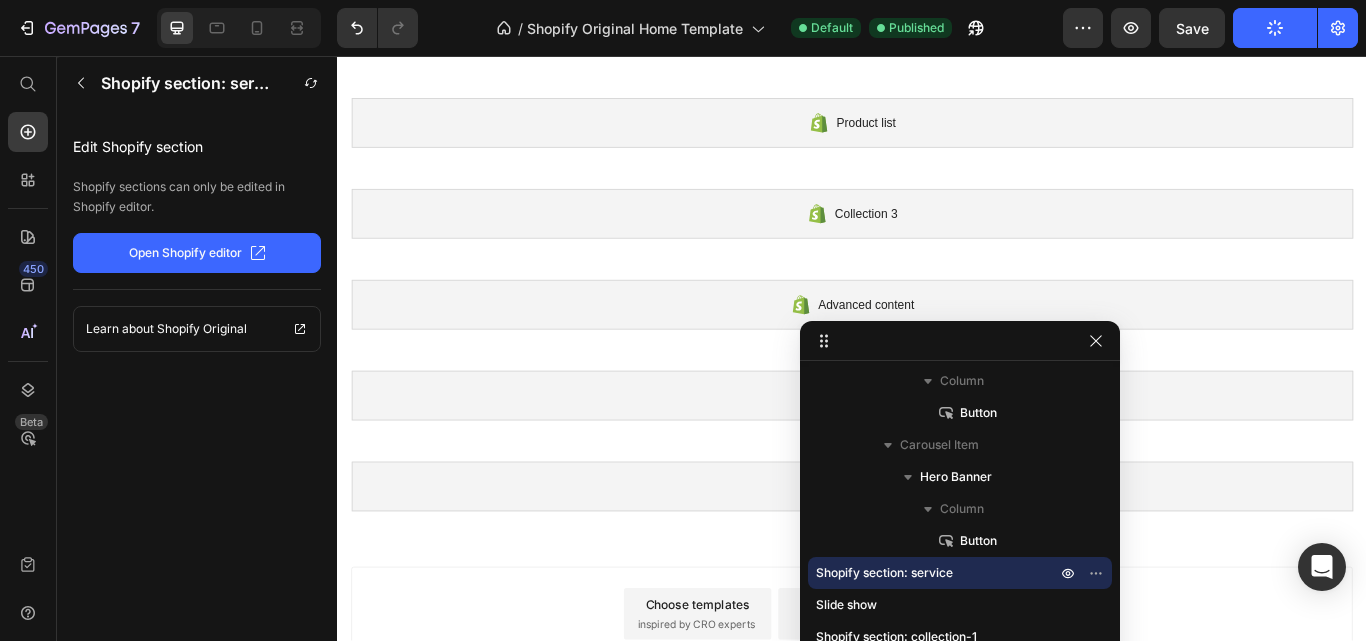 scroll, scrollTop: 941, scrollLeft: 0, axis: vertical 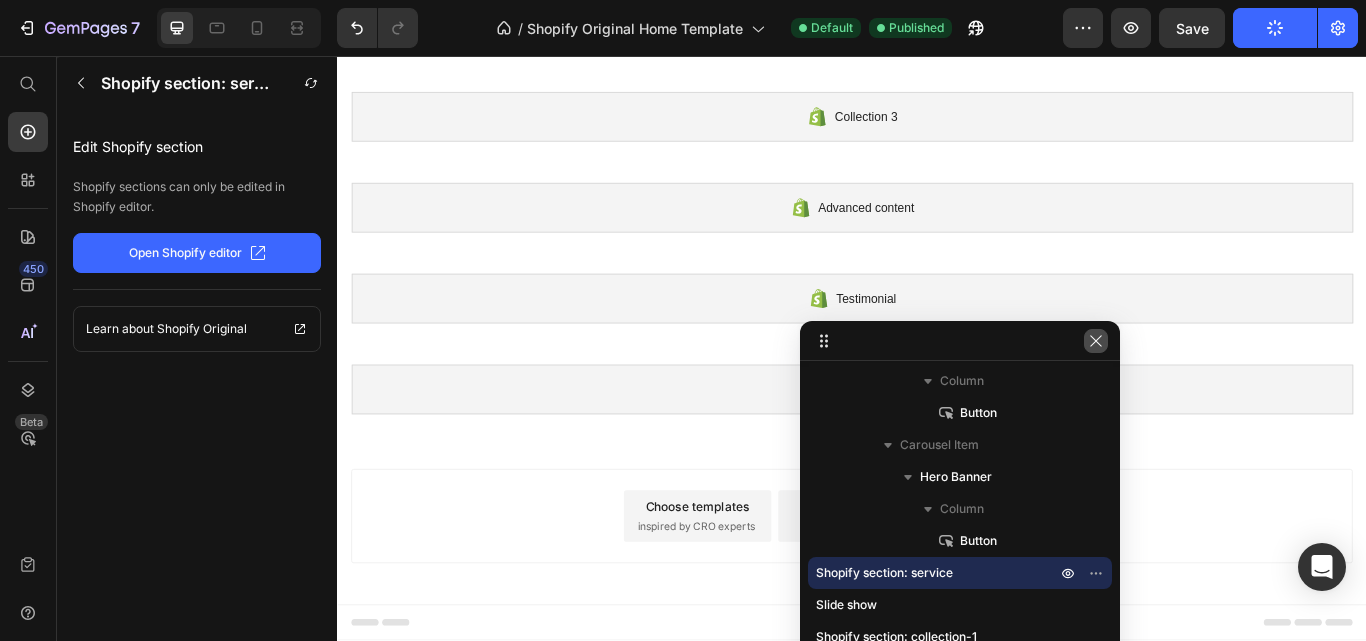 click 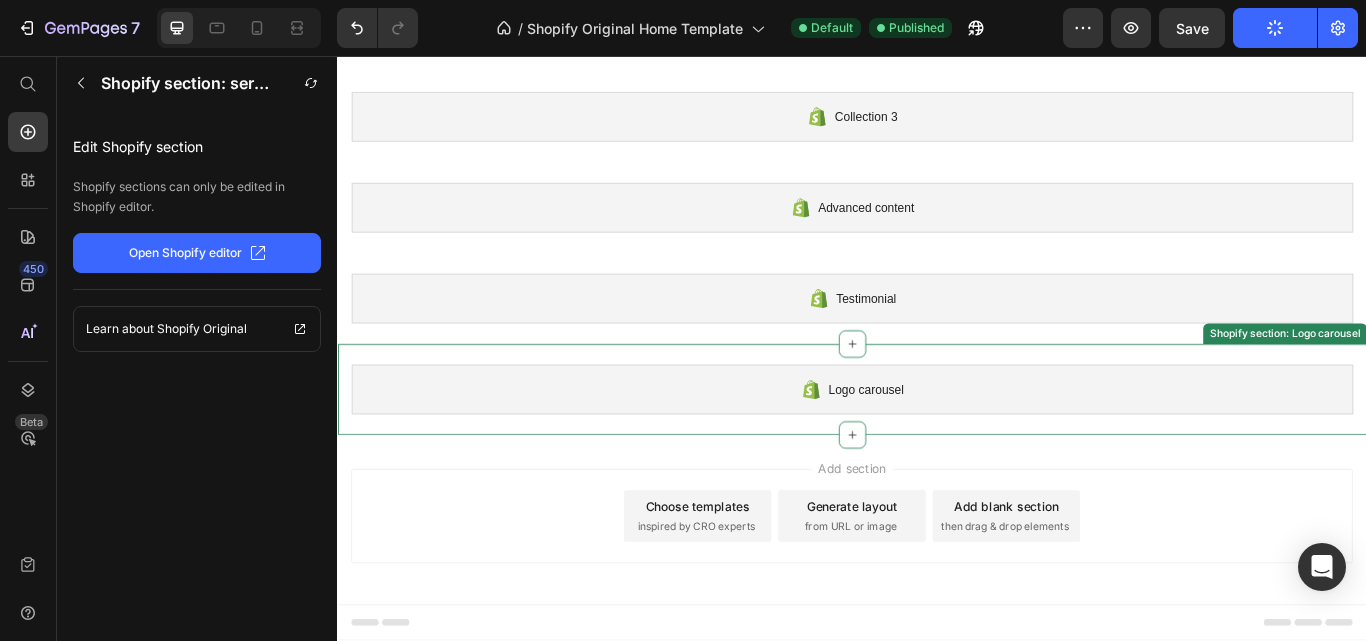click on "Logo carousel" at bounding box center [937, 445] 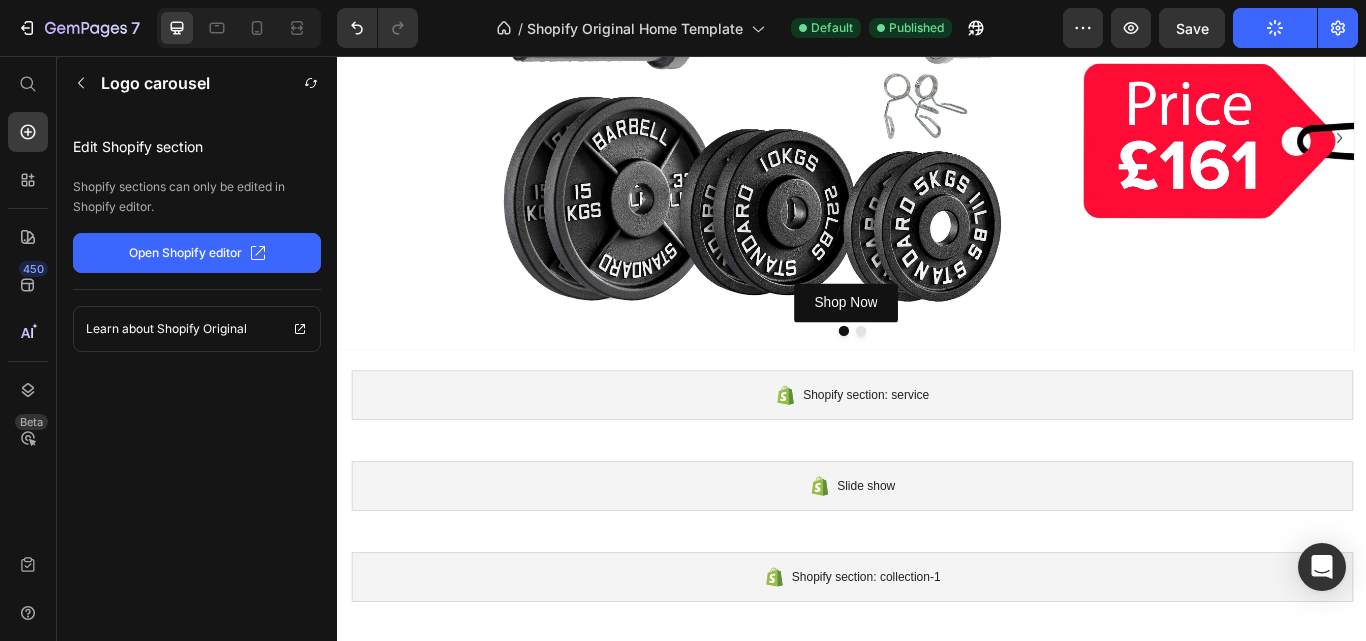 scroll, scrollTop: 193, scrollLeft: 0, axis: vertical 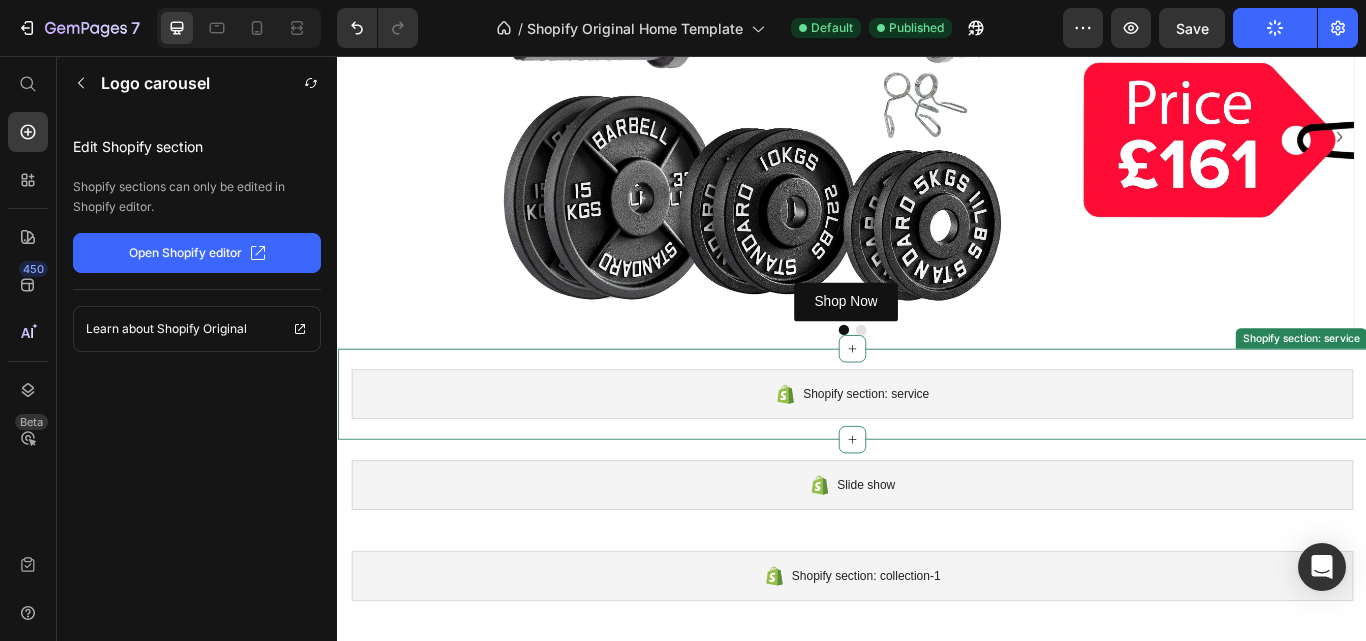 click on "Shopify section: service Shopify section: service" at bounding box center [937, 451] 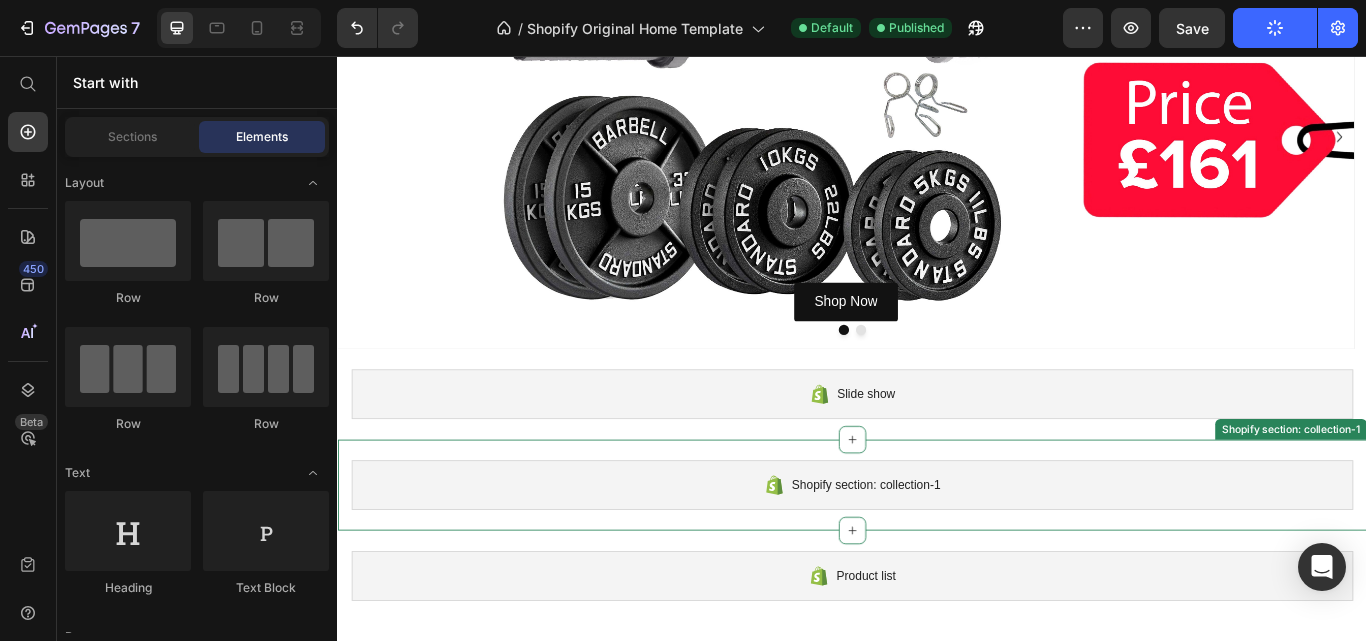 click on "Shopify section: collection-1 Shopify section: collection-1" at bounding box center [937, 557] 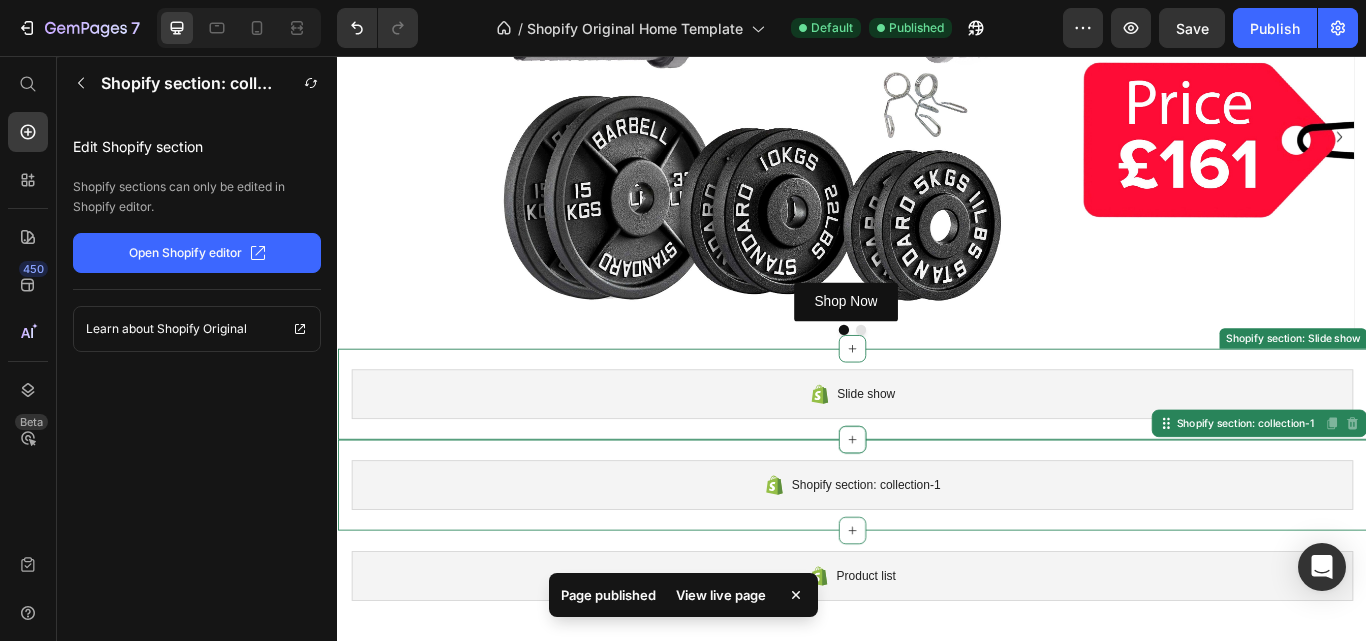 click on "Slide show" at bounding box center (937, 451) 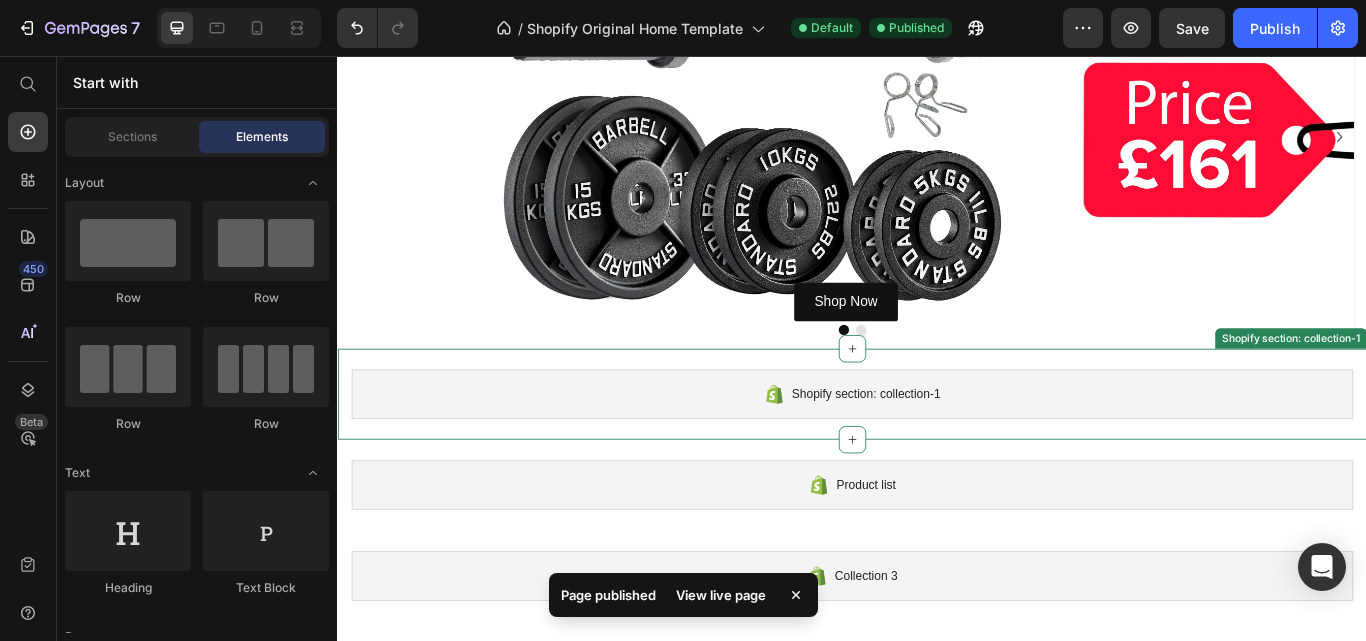 click on "Shopify section: collection-1 Shopify section: collection-1" at bounding box center (937, 451) 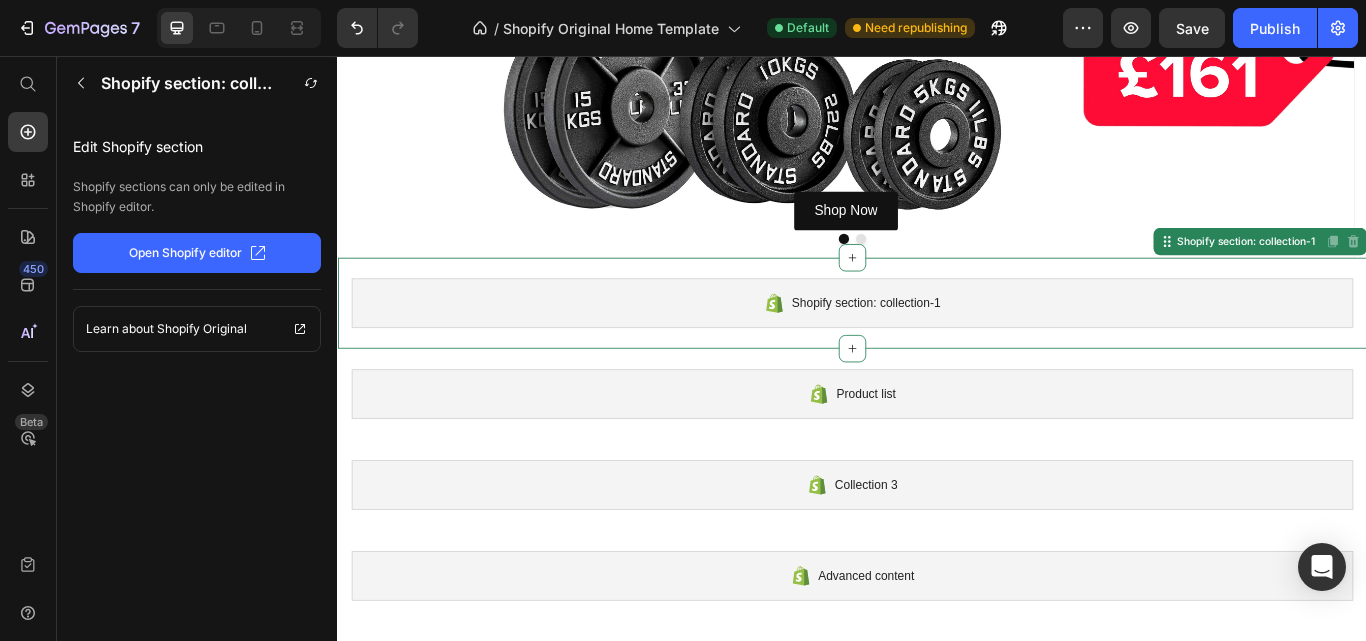 scroll, scrollTop: 301, scrollLeft: 0, axis: vertical 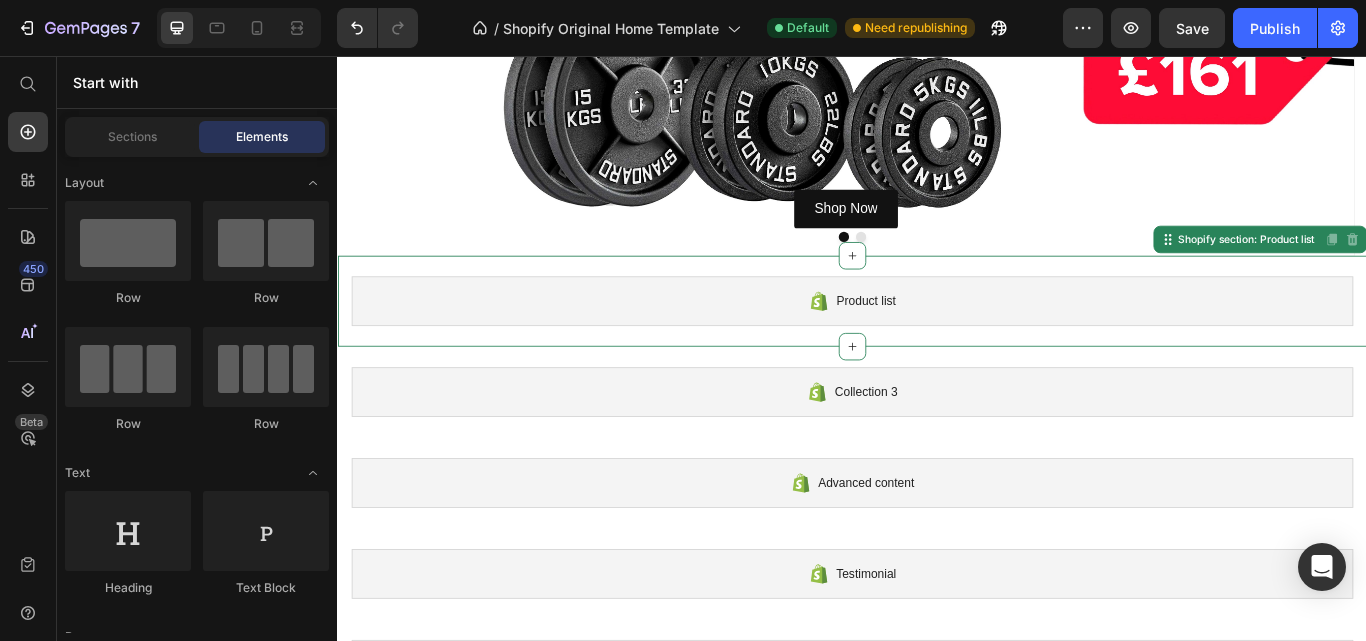 click on "Product list" at bounding box center [937, 343] 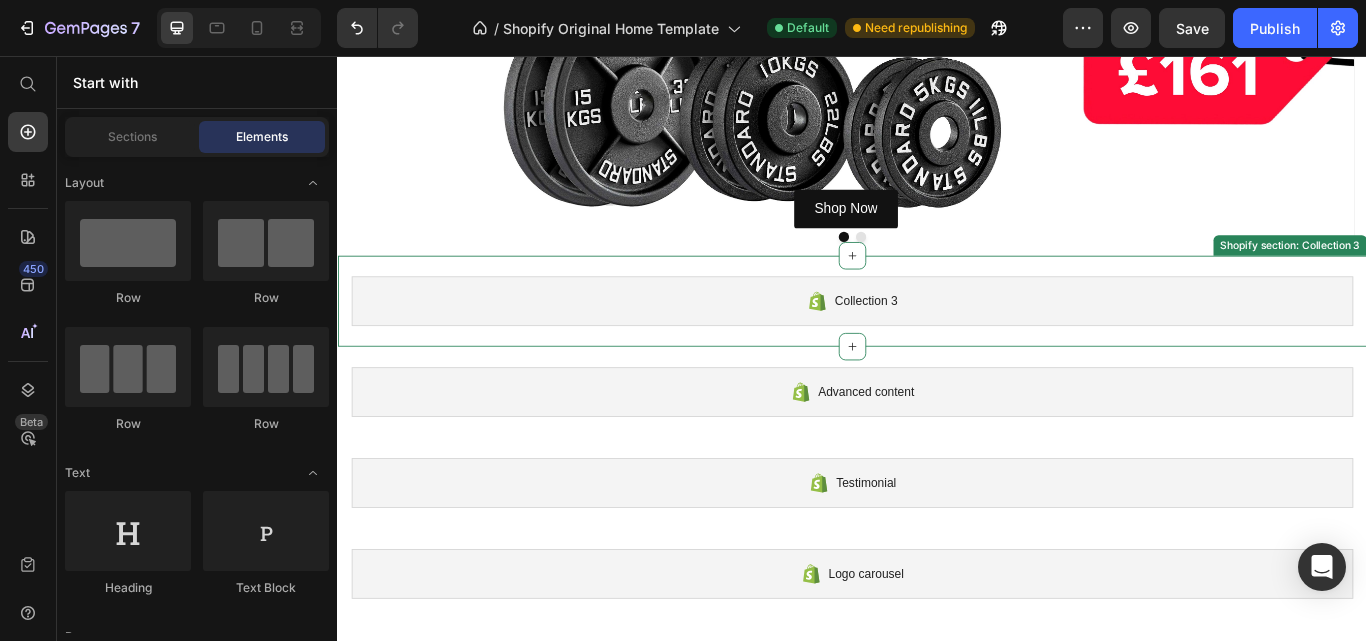 click on "Advanced content Shopify section: Advanced content" at bounding box center [937, 449] 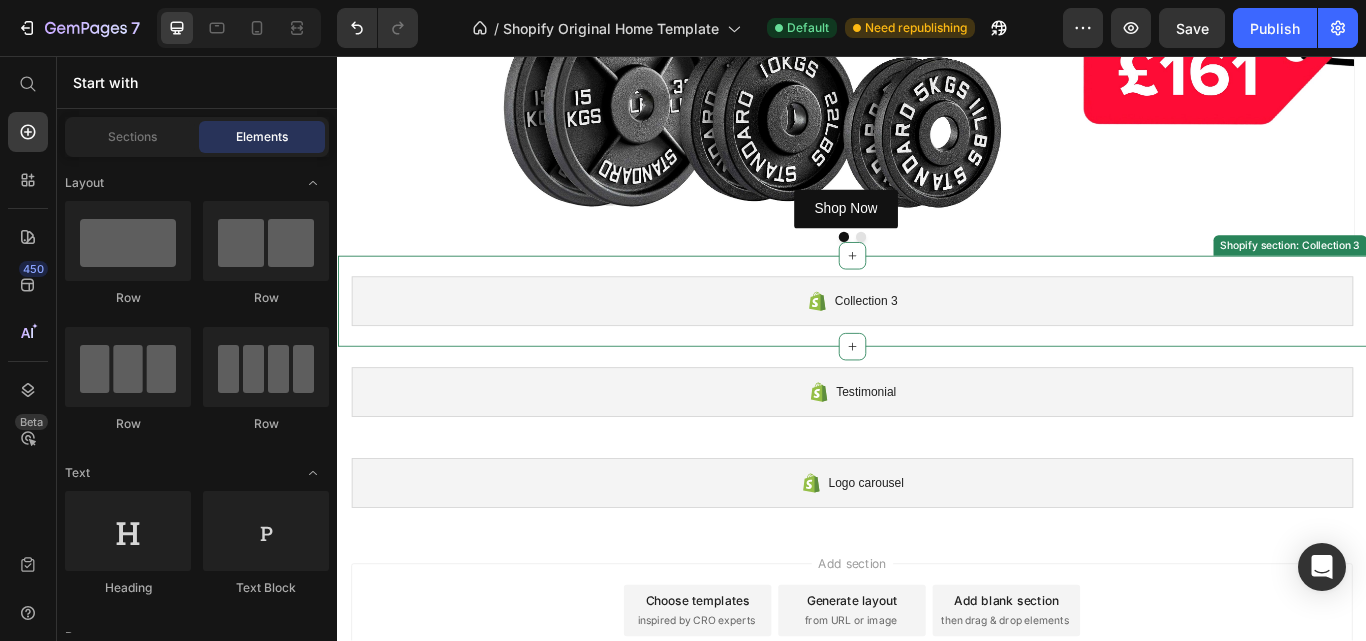 click on "Collection 3" at bounding box center [937, 343] 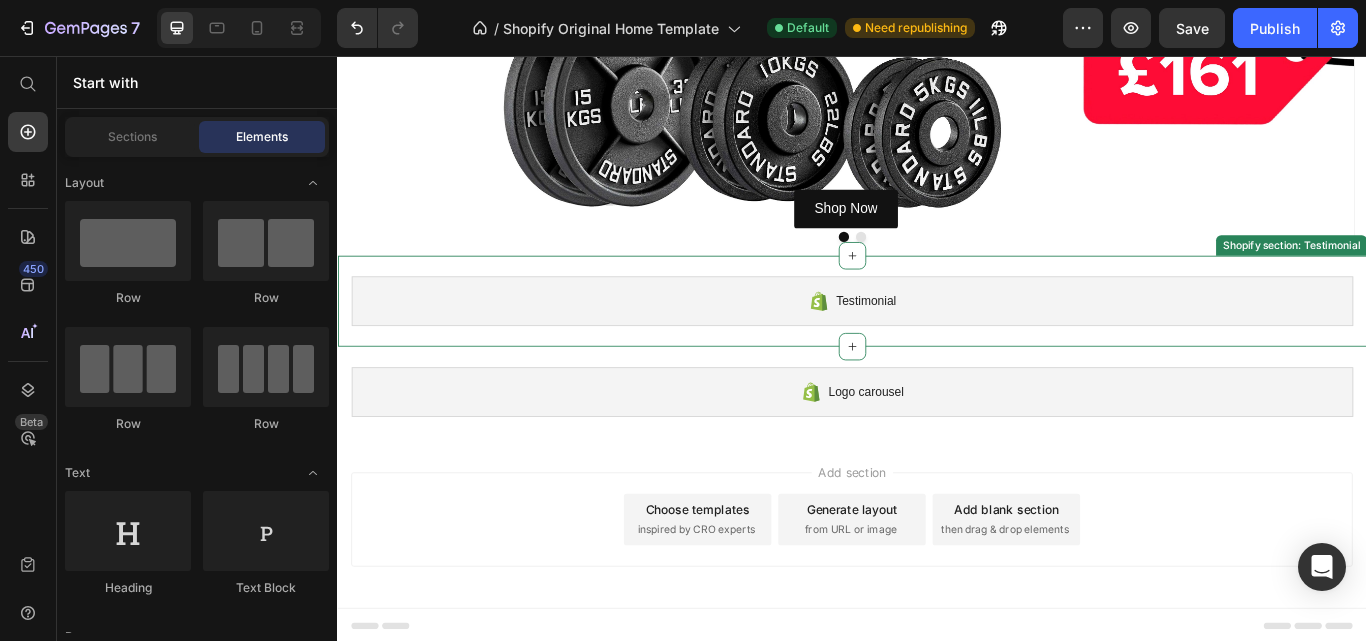 click on "Testimonial" at bounding box center (937, 343) 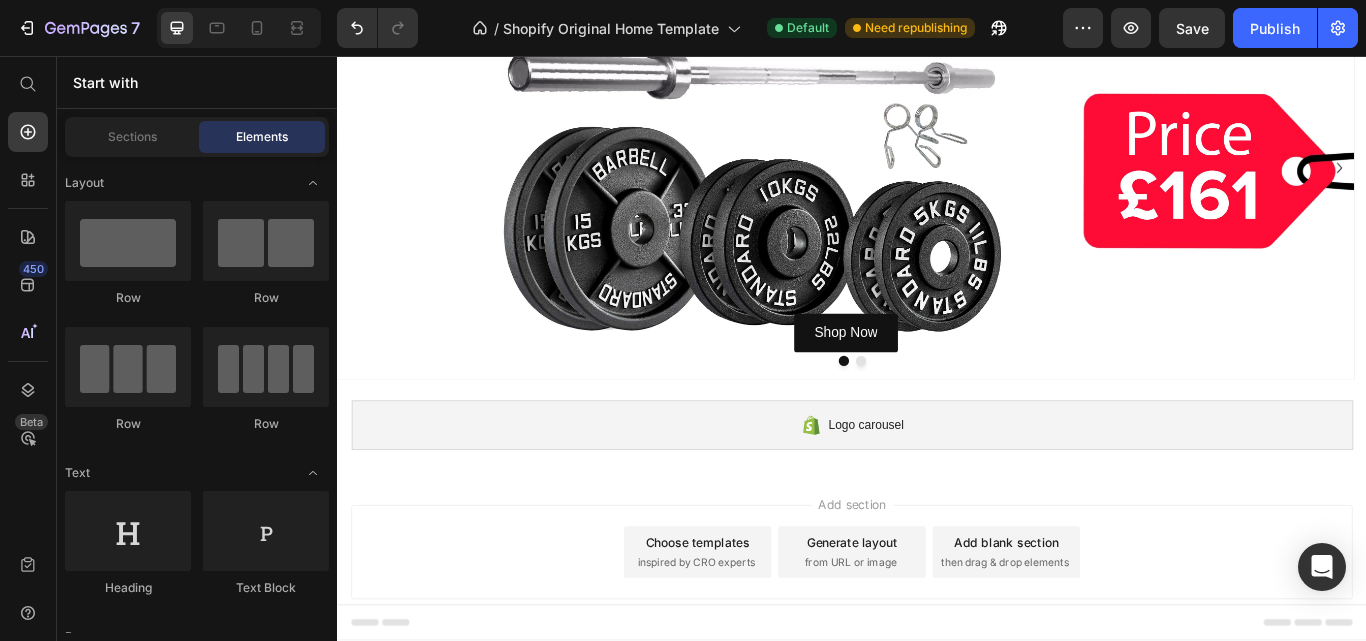 scroll, scrollTop: 157, scrollLeft: 0, axis: vertical 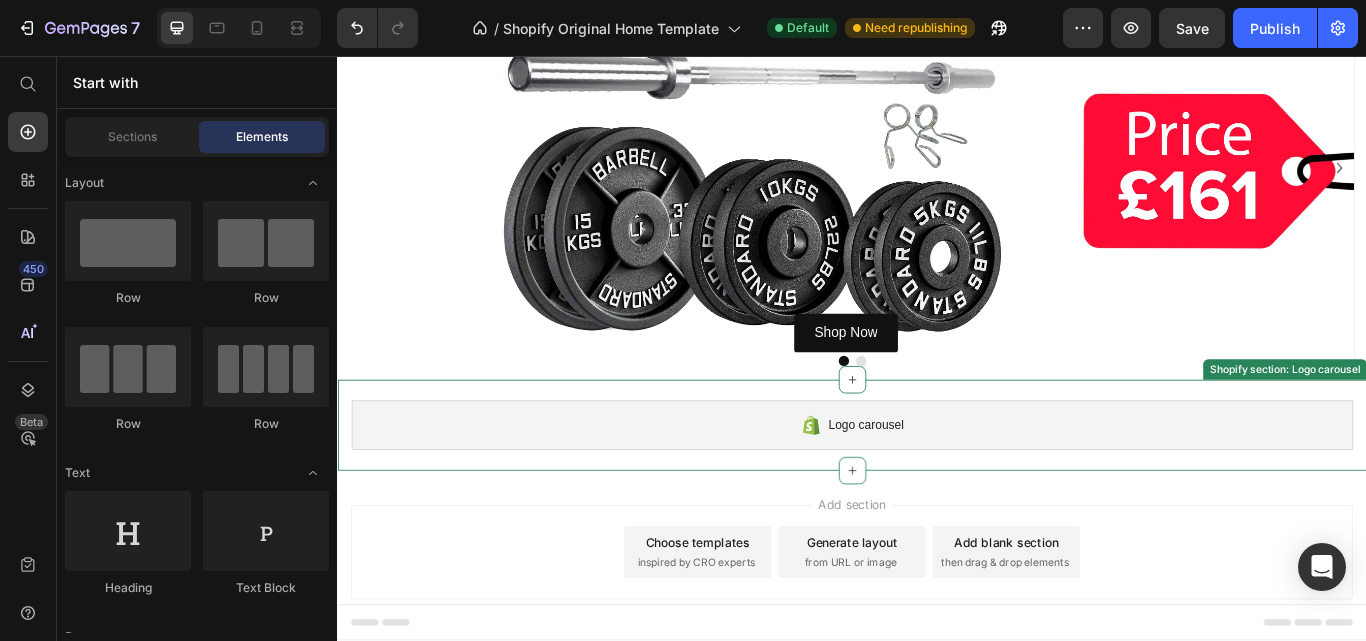 click on "Logo carousel" at bounding box center [937, 487] 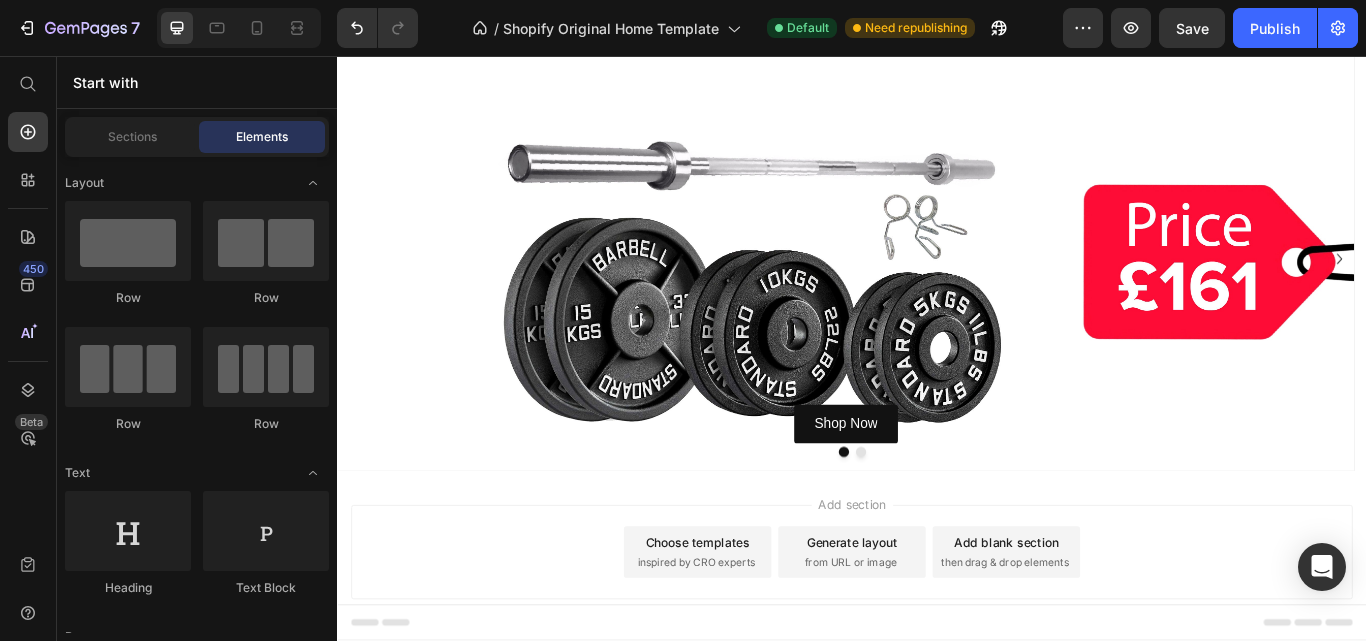 scroll, scrollTop: 51, scrollLeft: 0, axis: vertical 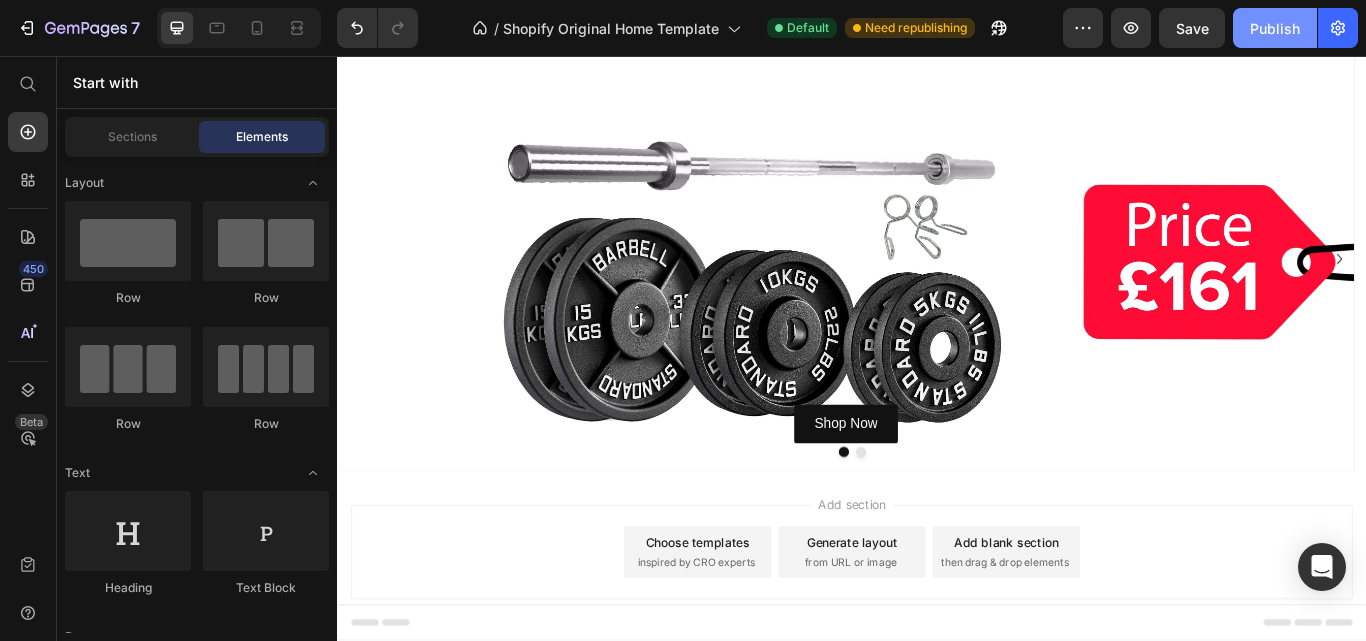 click on "Publish" at bounding box center [1275, 28] 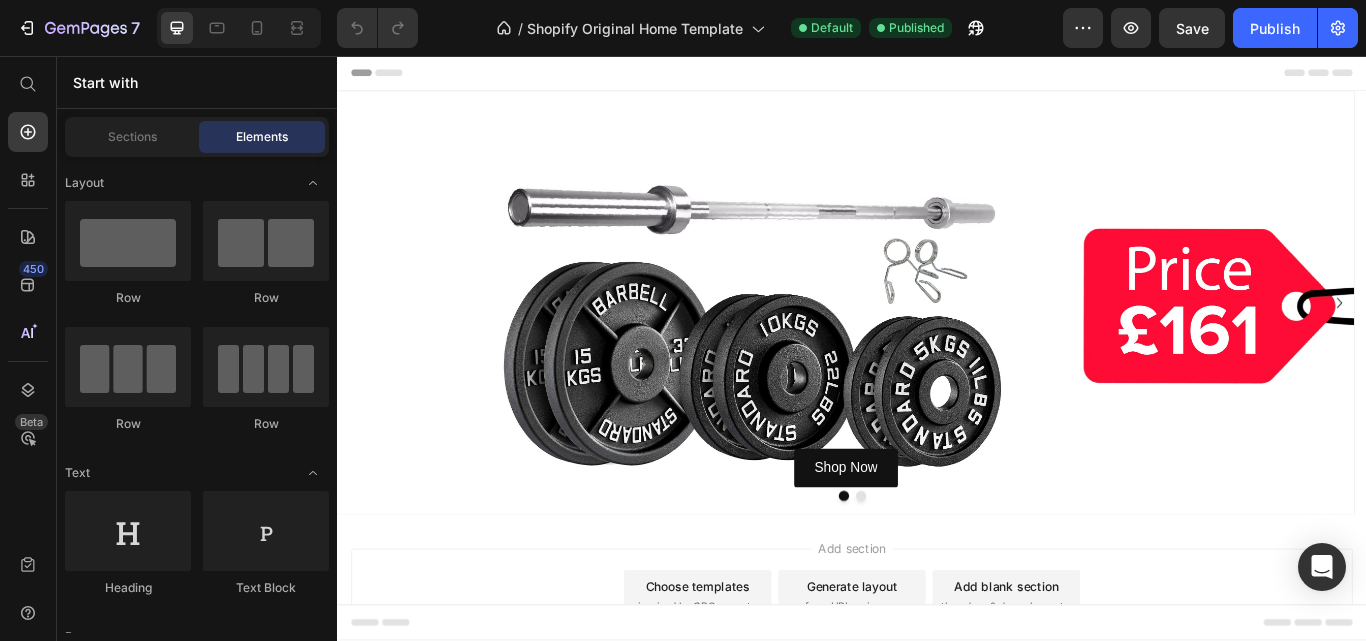 scroll, scrollTop: 0, scrollLeft: 0, axis: both 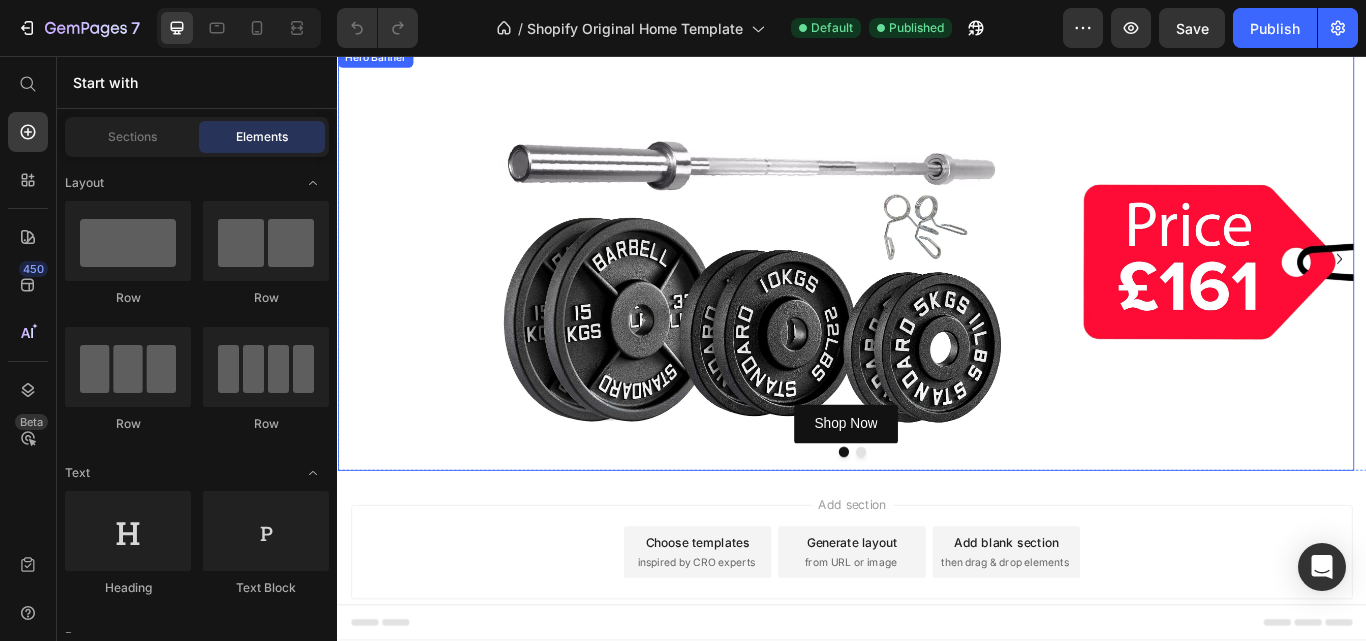 click at bounding box center [929, 293] 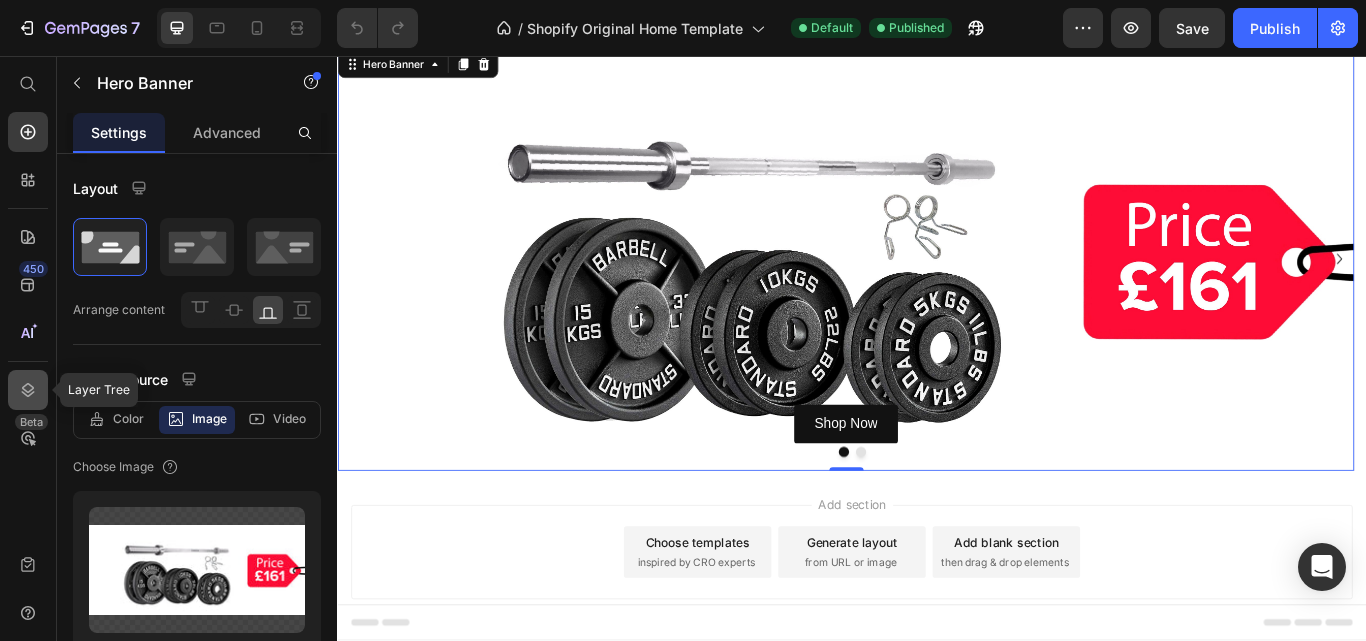 click 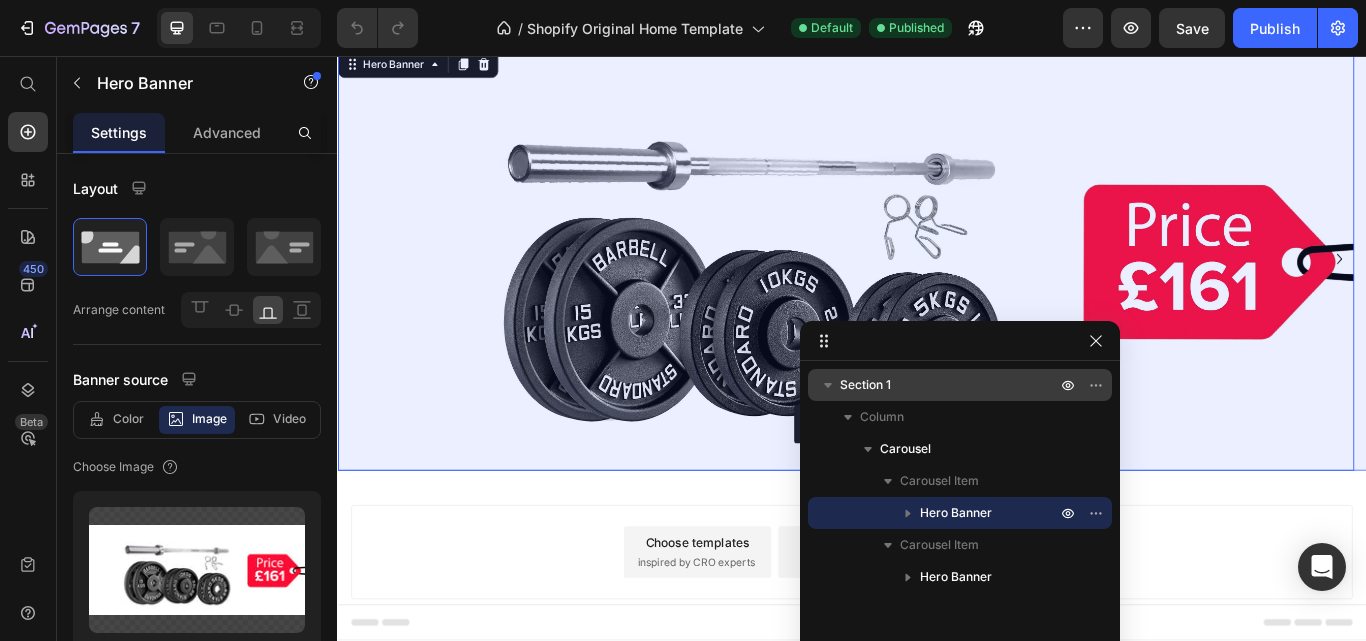 click 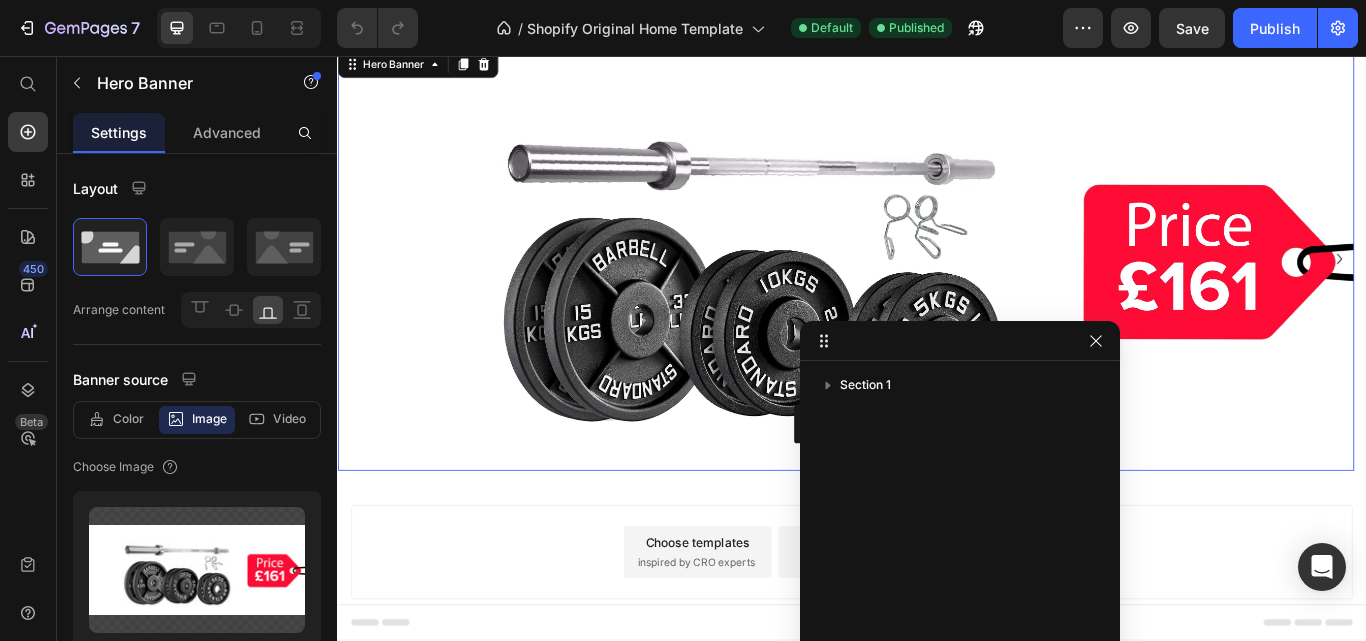 scroll, scrollTop: 0, scrollLeft: 0, axis: both 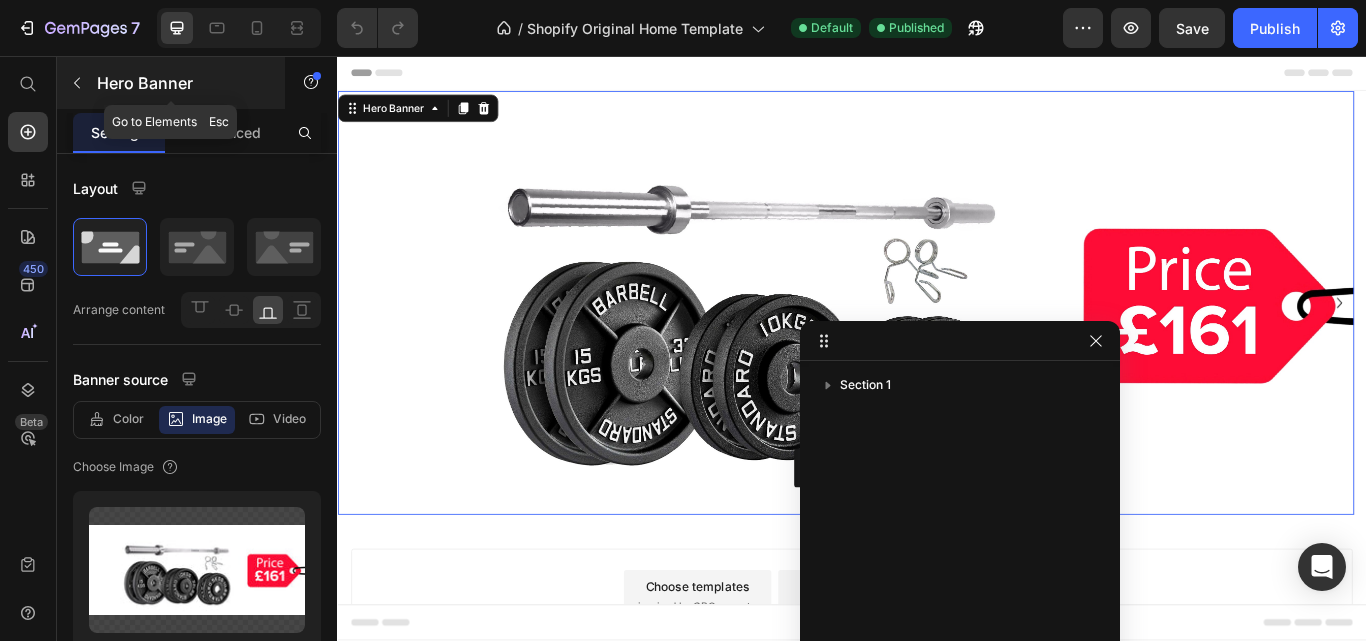 click 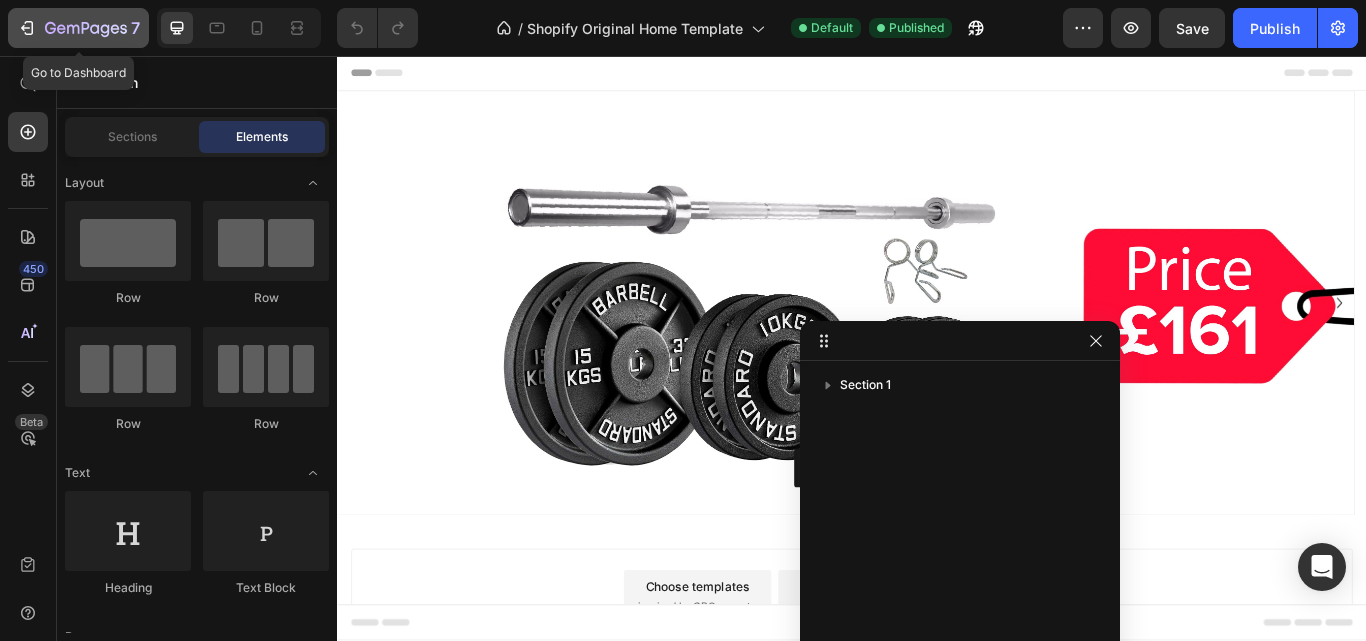 click 